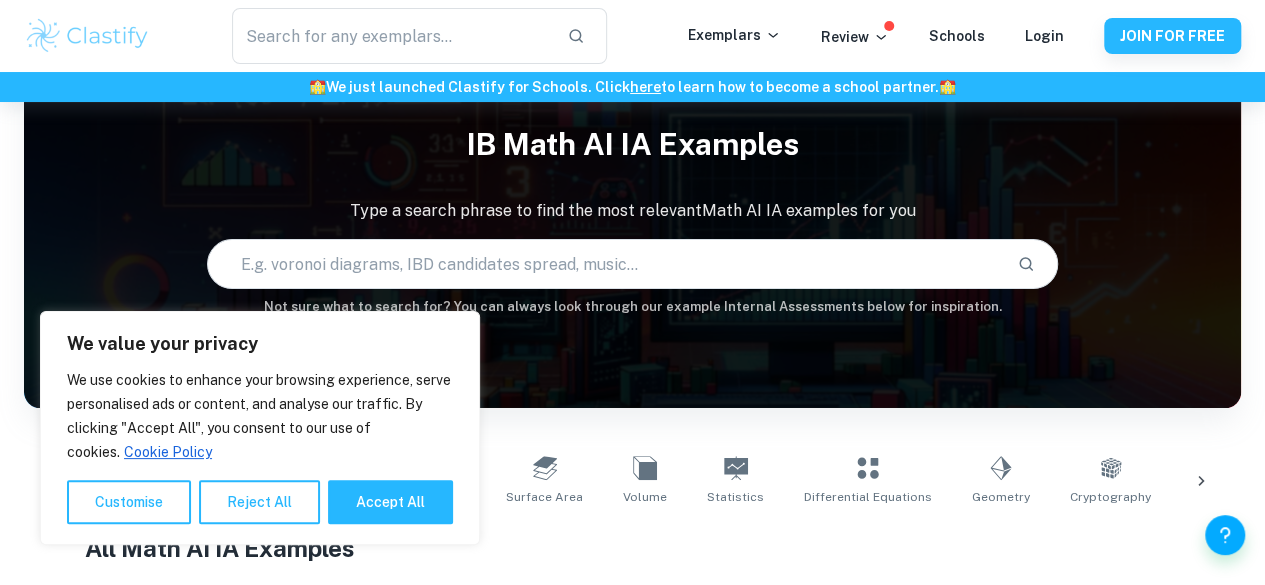 scroll, scrollTop: 78, scrollLeft: 0, axis: vertical 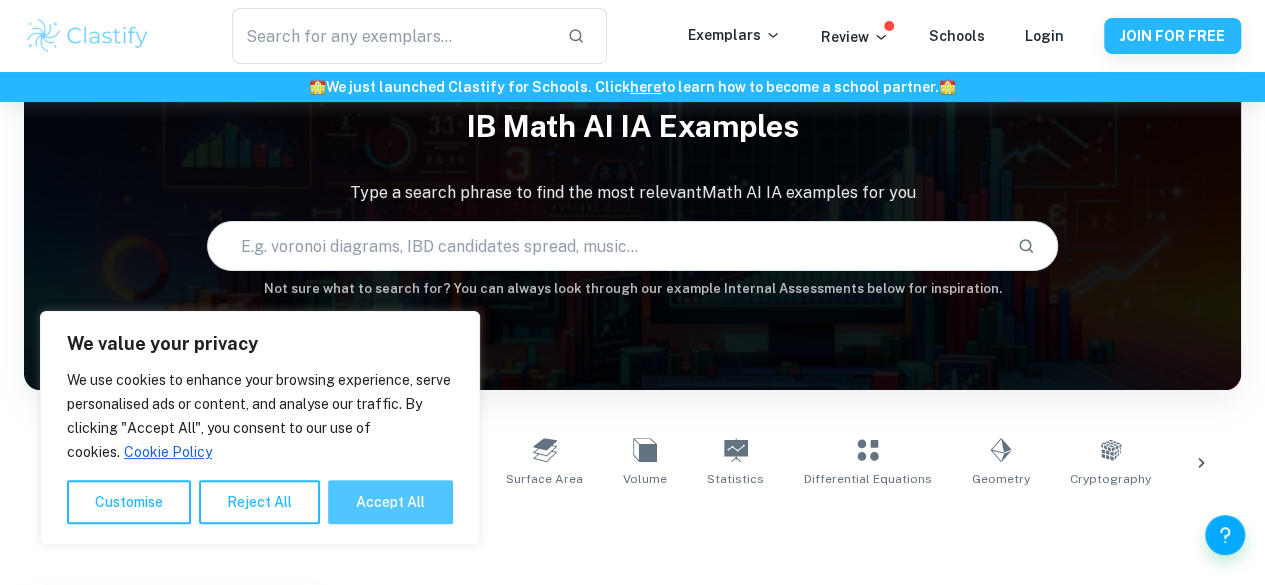 click on "Accept All" at bounding box center [390, 502] 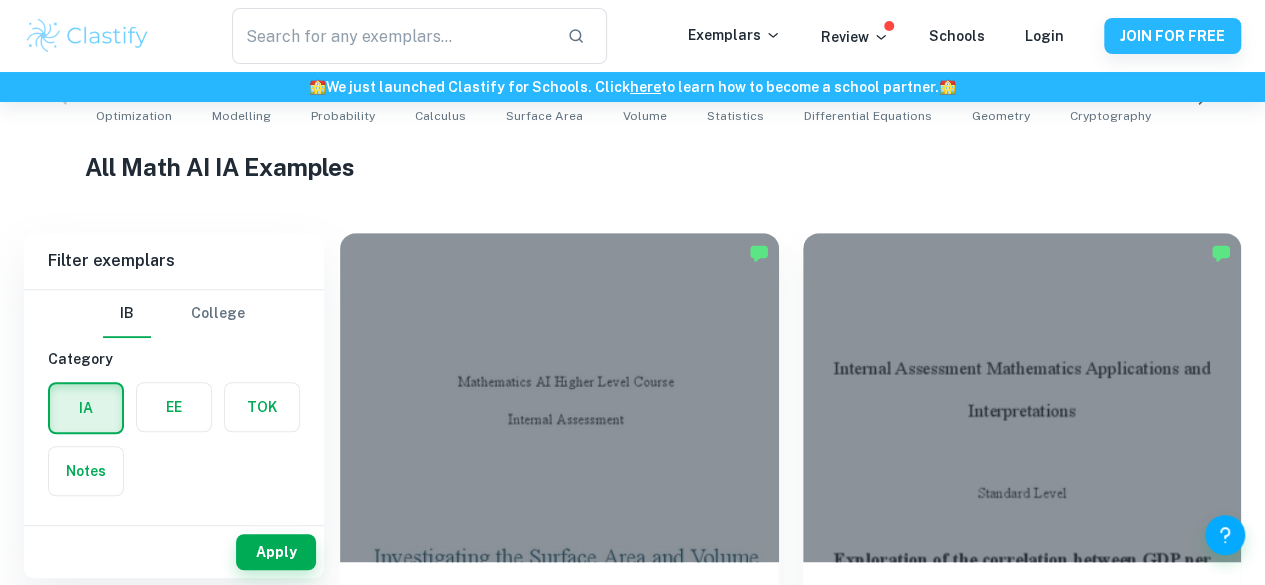 scroll, scrollTop: 448, scrollLeft: 0, axis: vertical 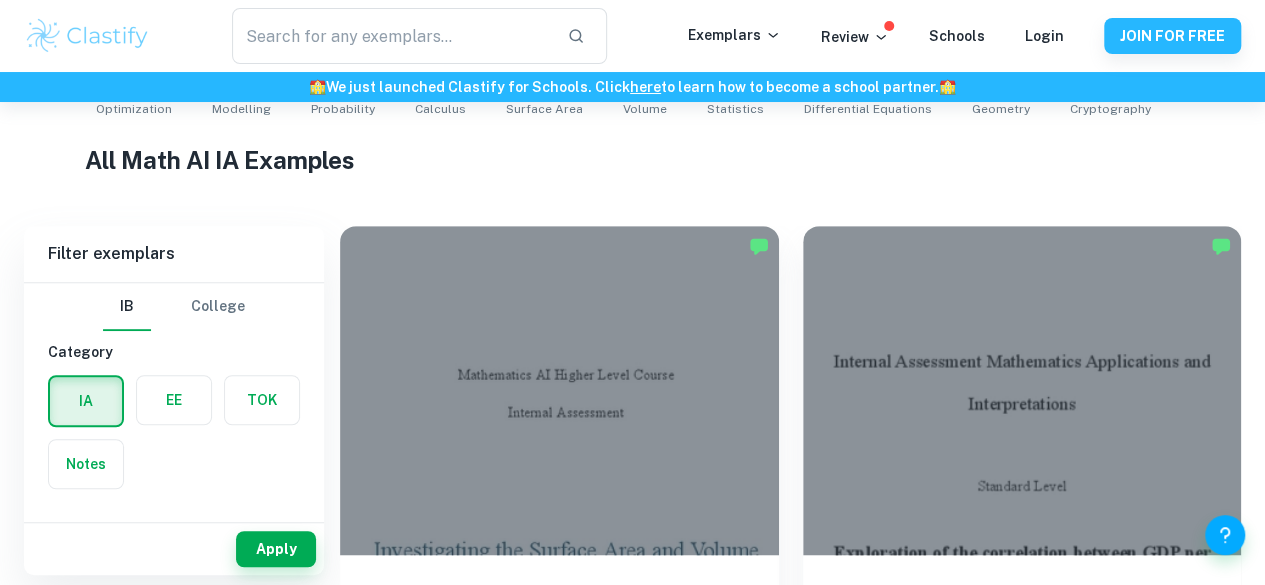 click at bounding box center (174, 400) 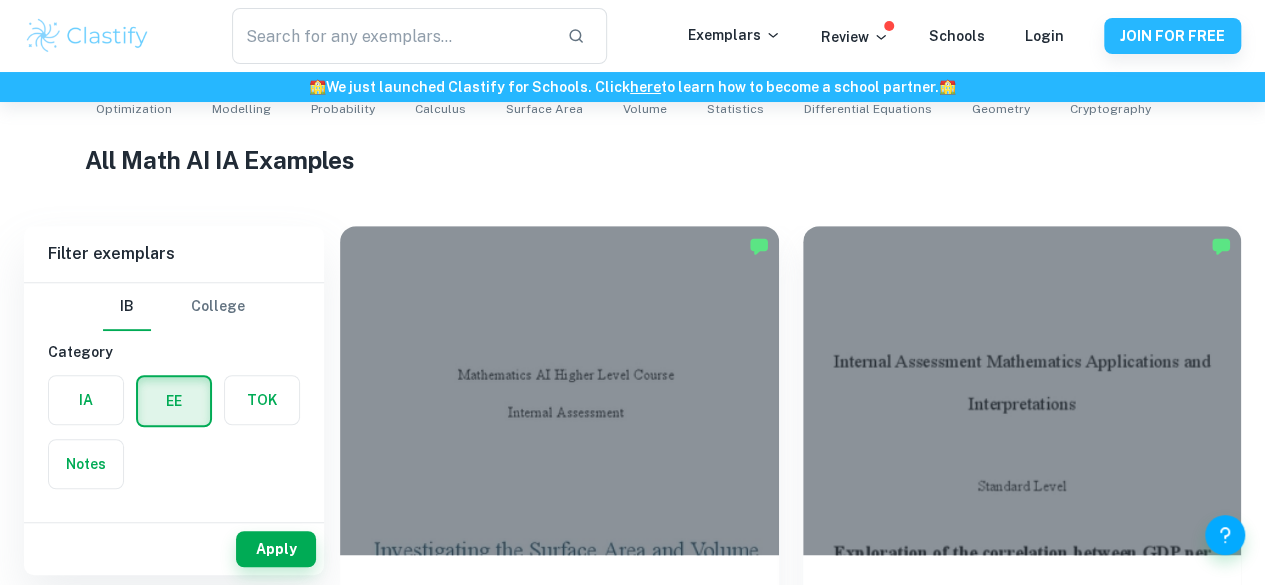 click at bounding box center (86, 400) 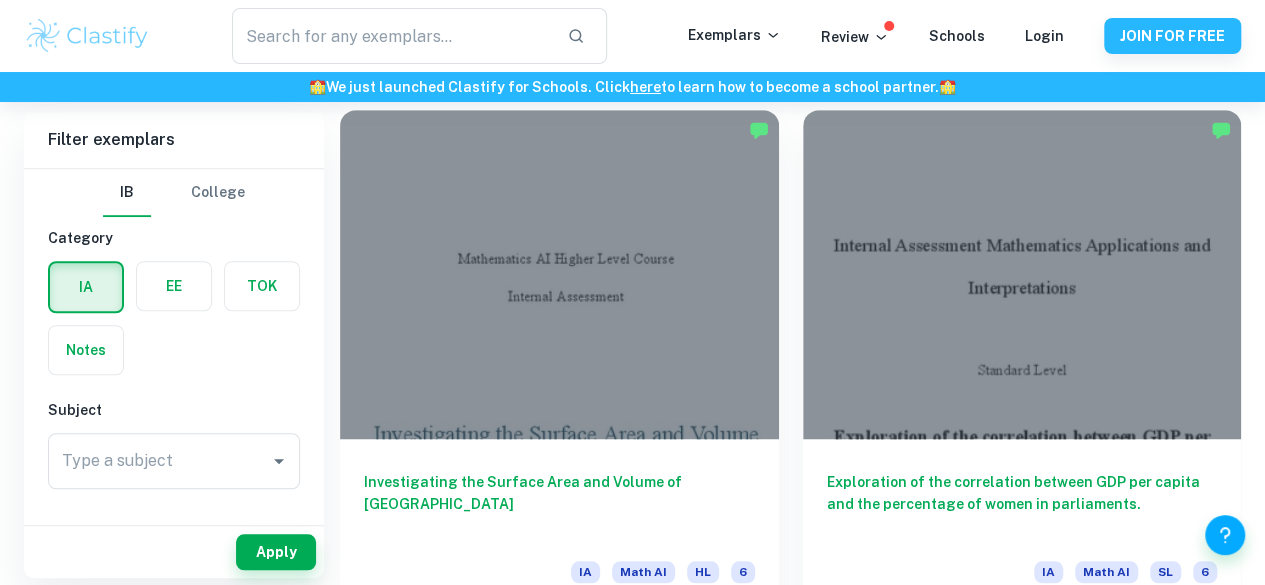 scroll, scrollTop: 565, scrollLeft: 0, axis: vertical 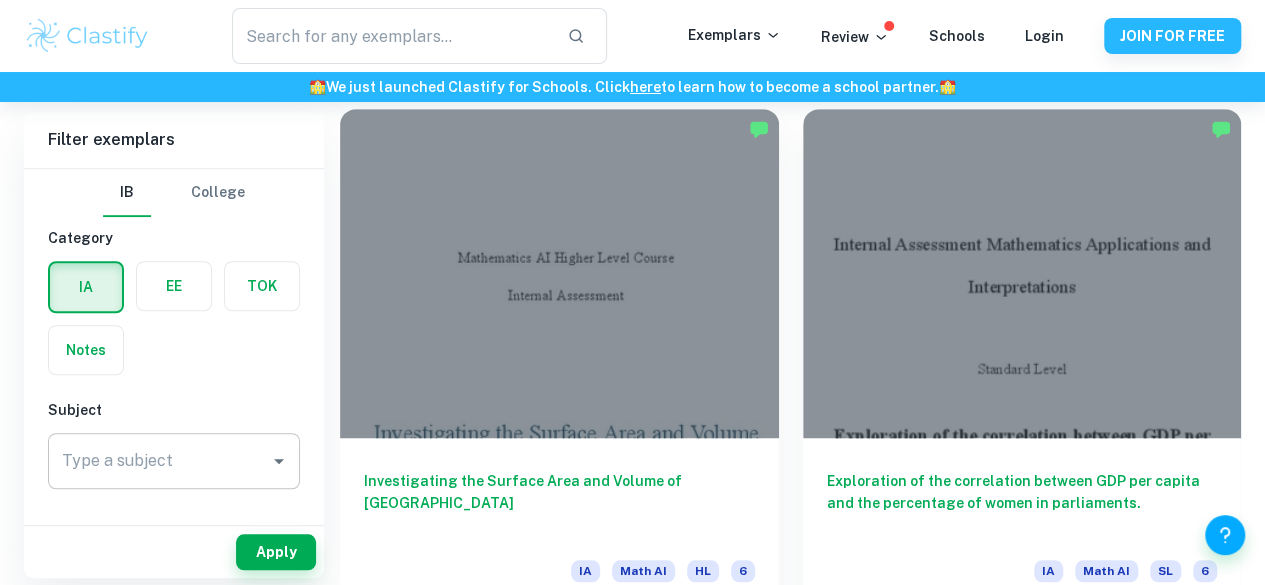 click on "Type a subject Type a subject" at bounding box center (174, 461) 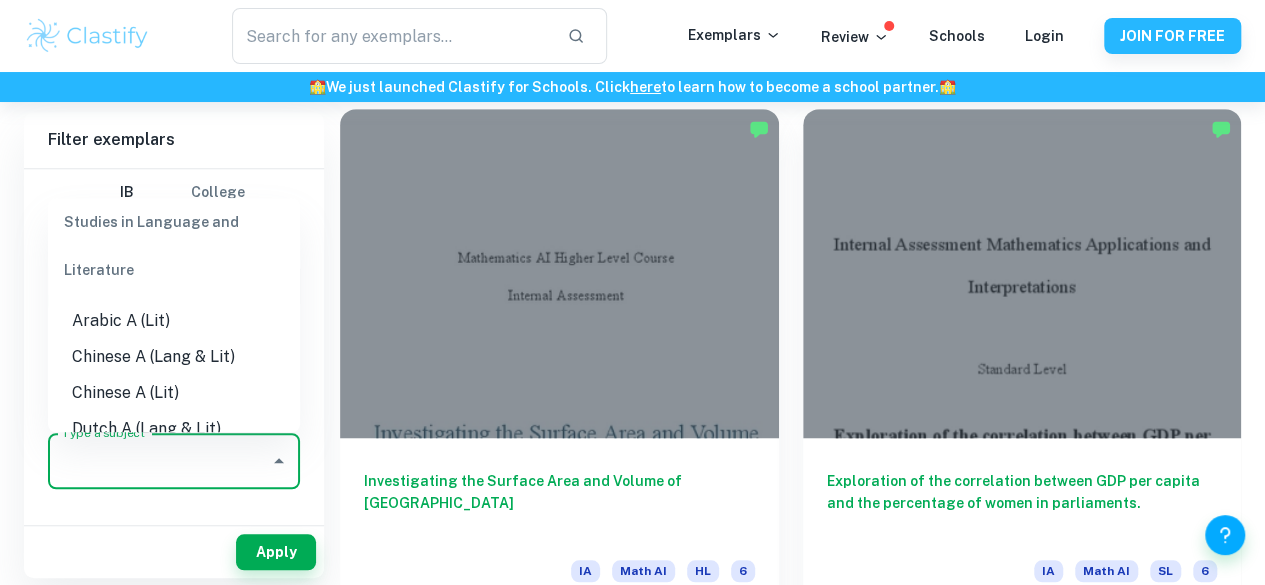 scroll, scrollTop: 0, scrollLeft: 0, axis: both 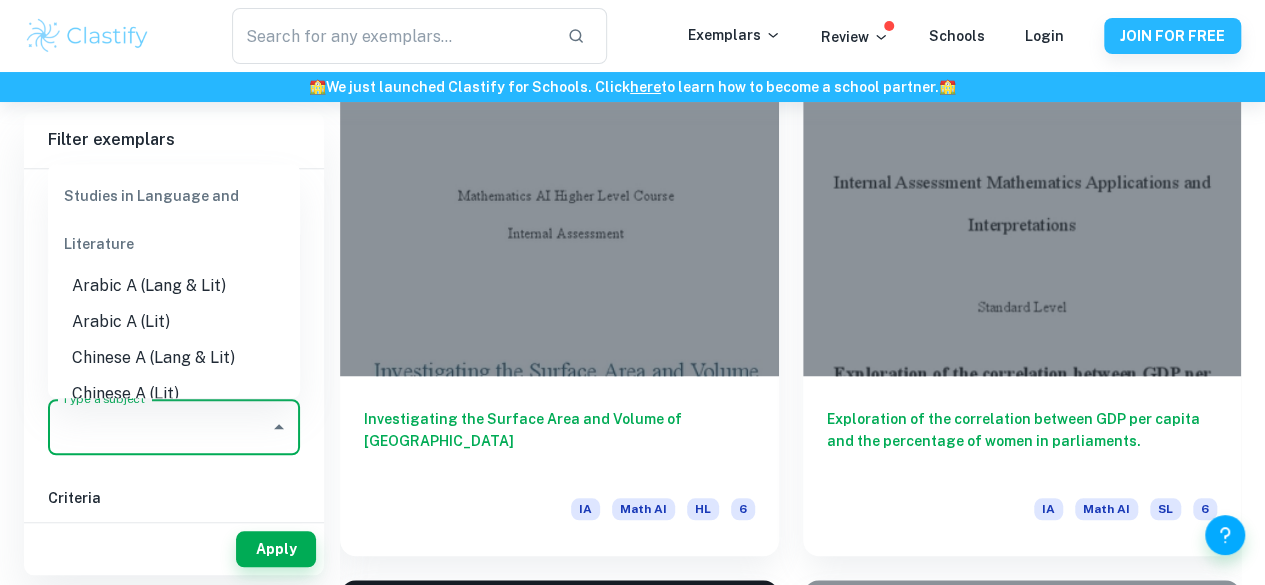 click 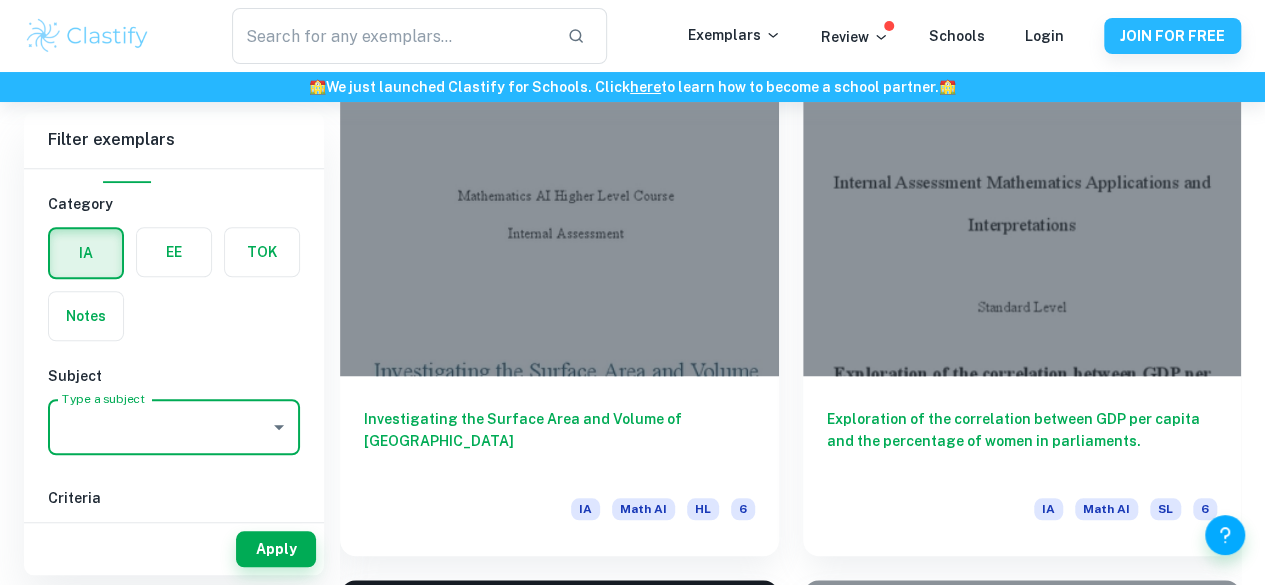 click 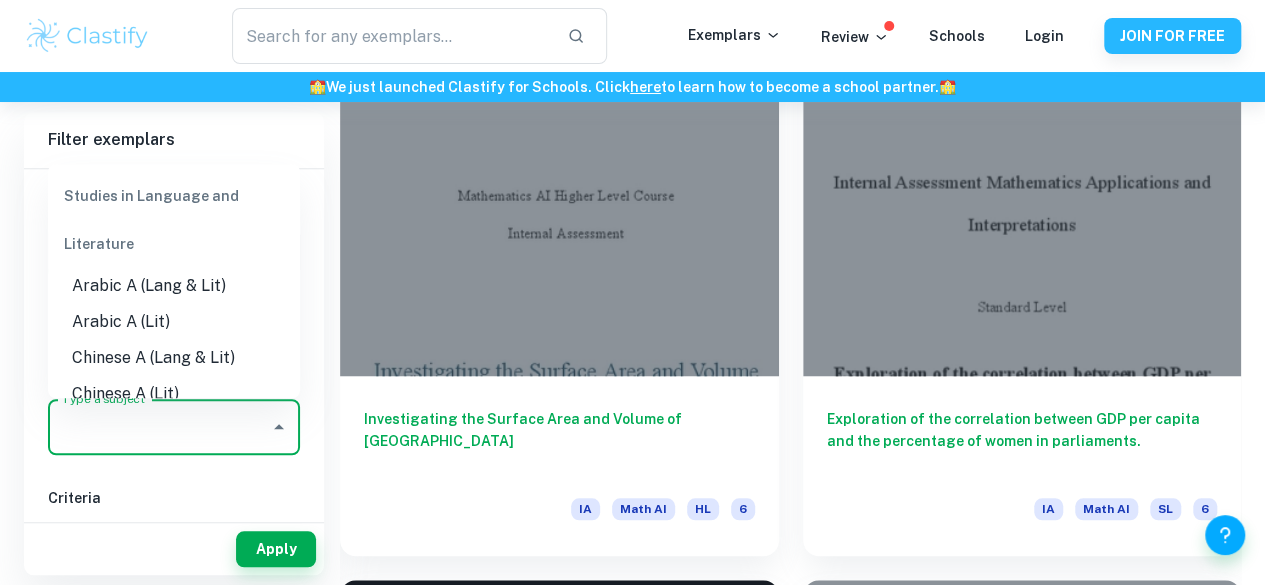 click on "Studies in Language and Literature" at bounding box center [174, 220] 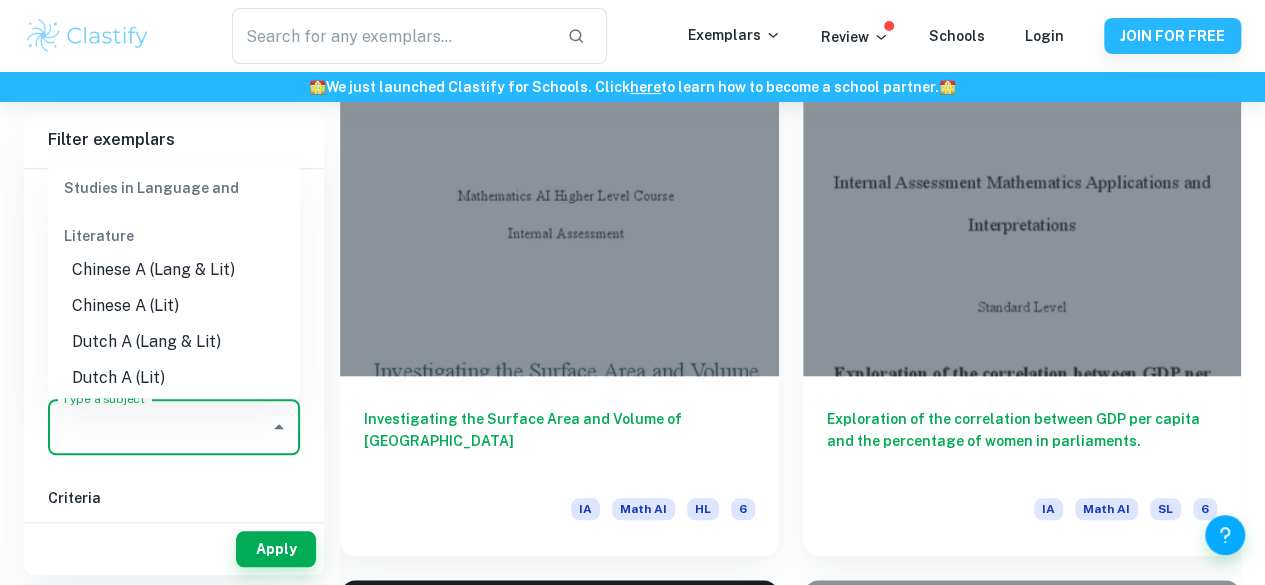 scroll, scrollTop: 95, scrollLeft: 0, axis: vertical 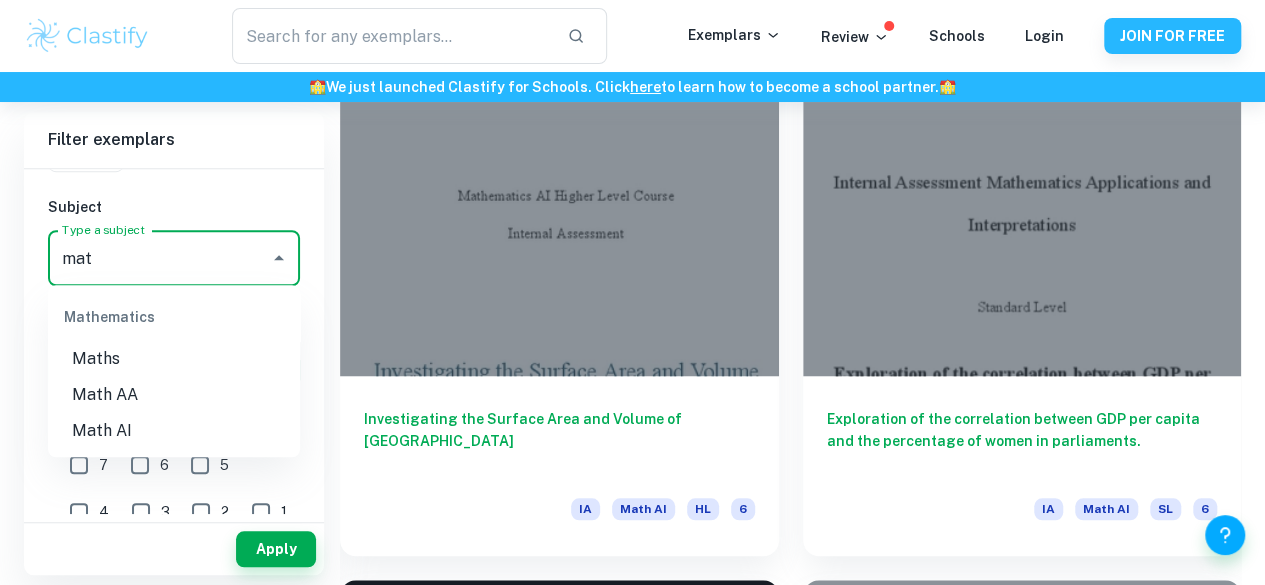 click on "Math AI" at bounding box center [174, 431] 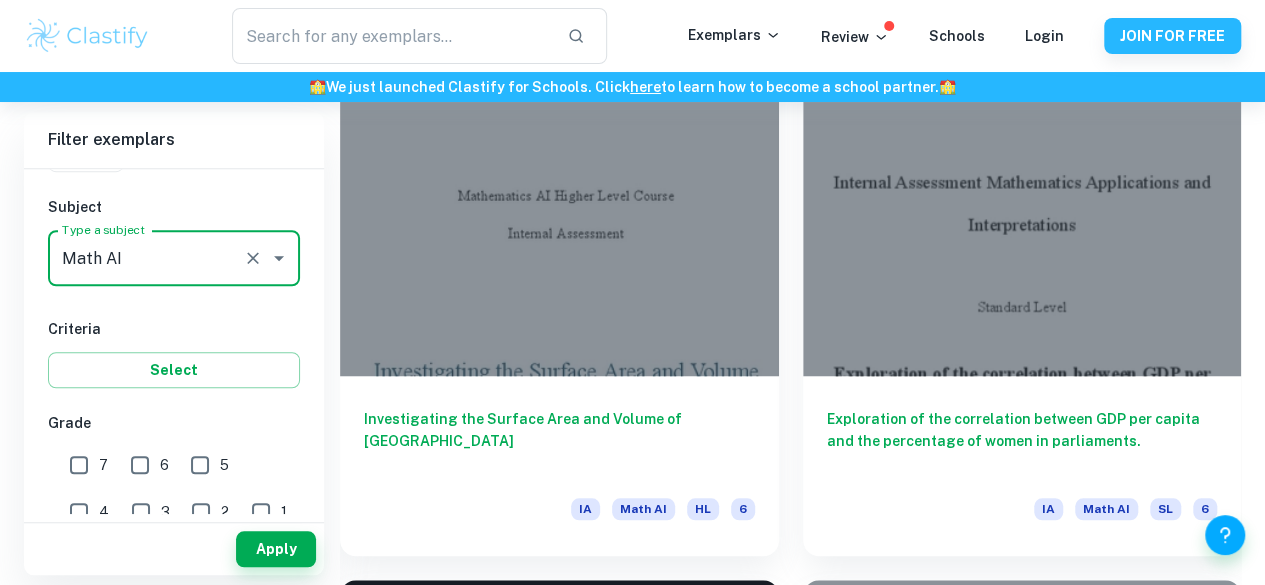 type on "Math AI" 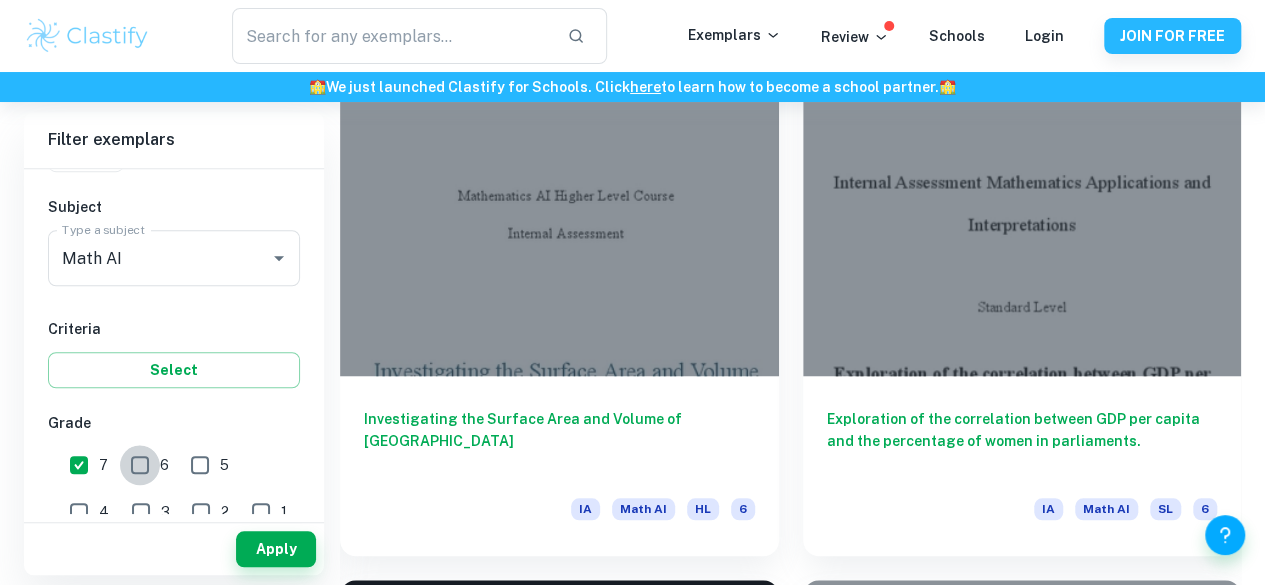 click on "6" at bounding box center (140, 465) 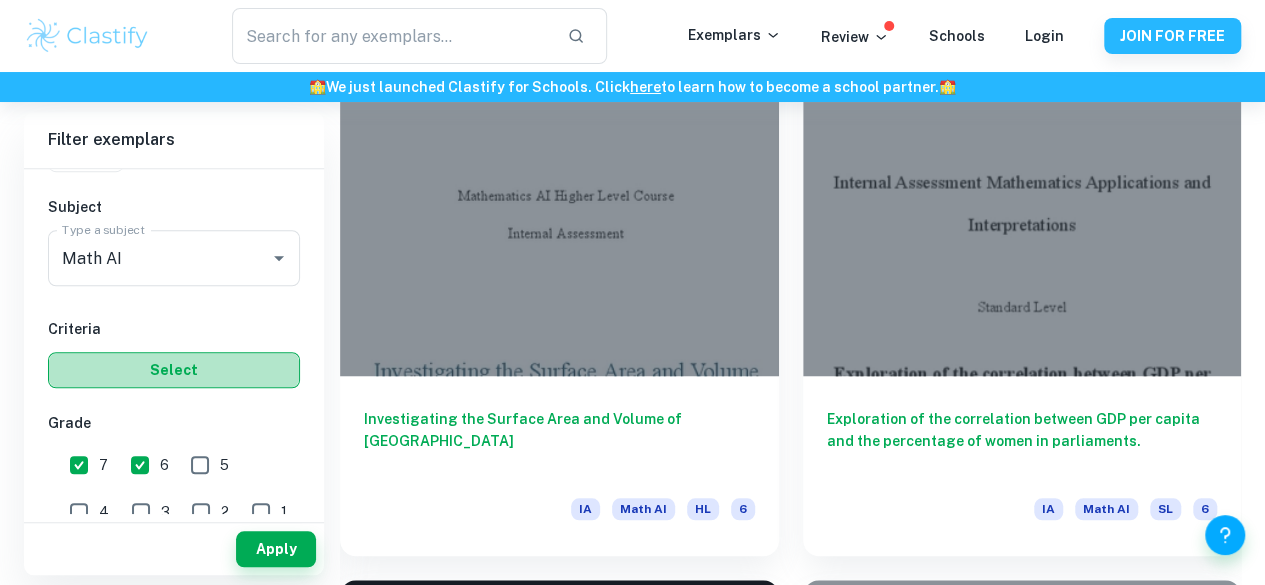click on "Select" at bounding box center (174, 370) 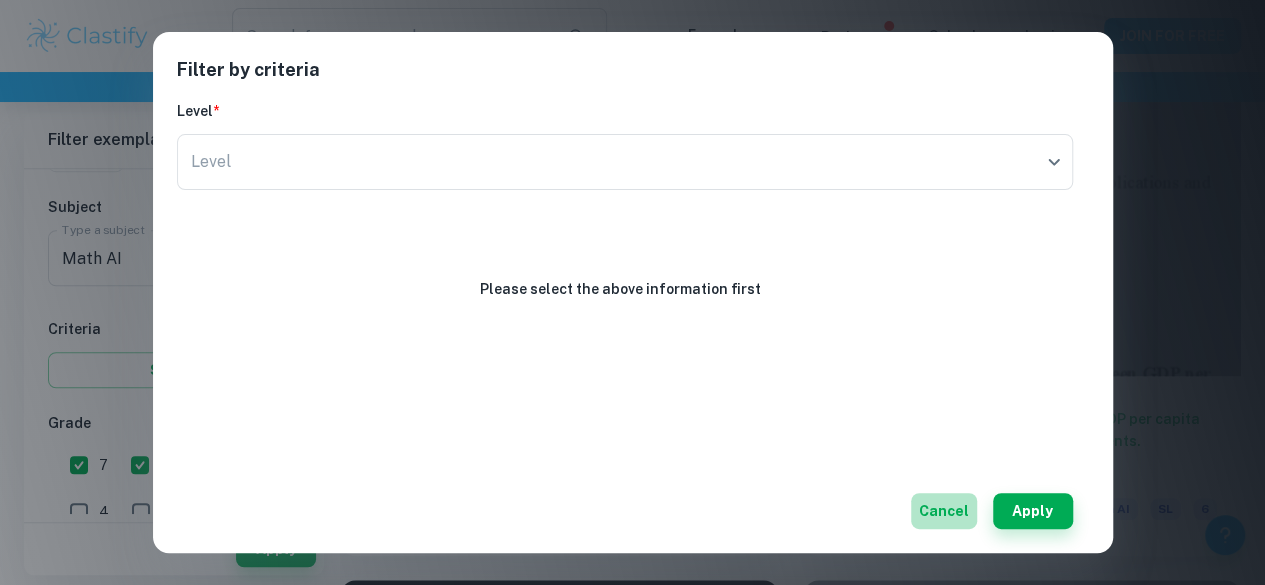 click on "Cancel" at bounding box center [944, 511] 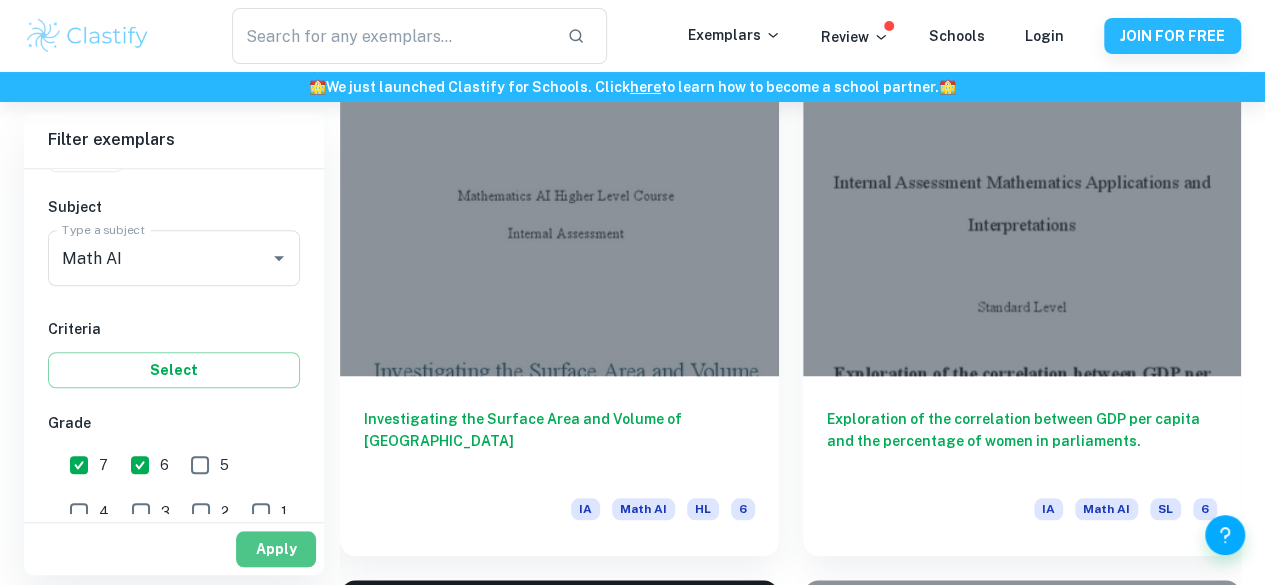 click on "Apply" at bounding box center (276, 549) 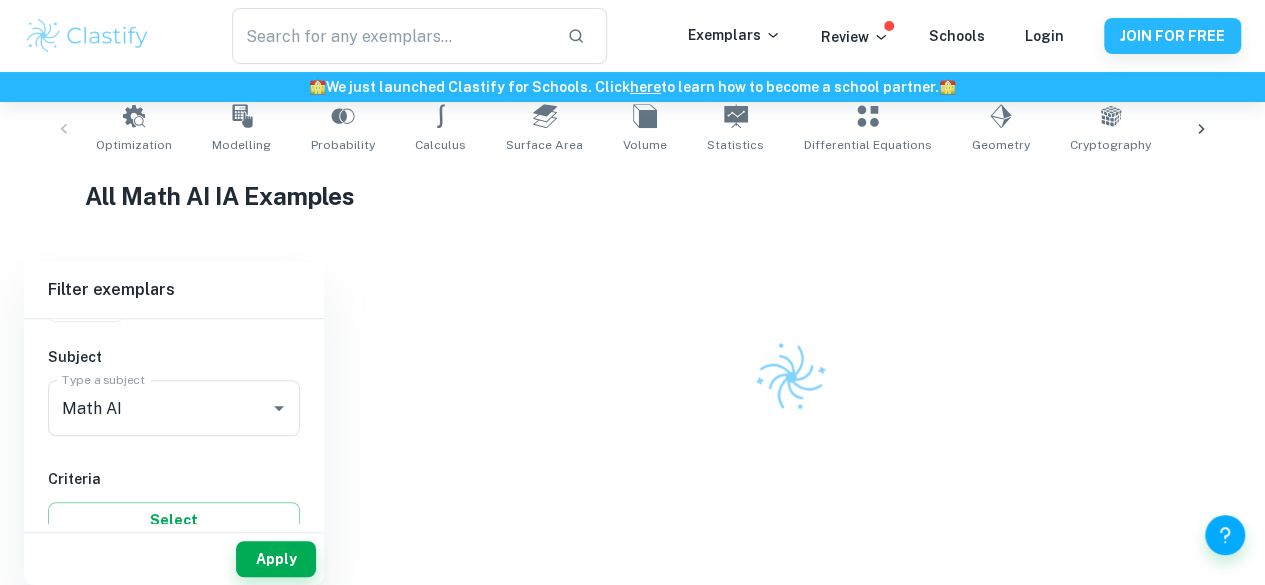 scroll, scrollTop: 627, scrollLeft: 0, axis: vertical 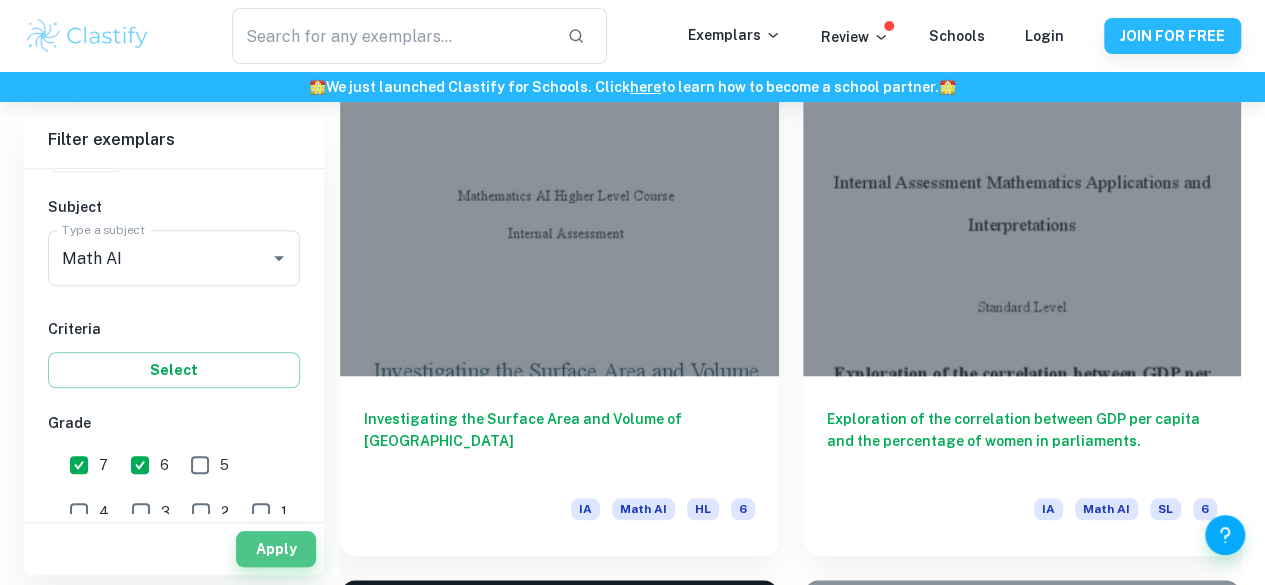 click on "Apply" at bounding box center (276, 549) 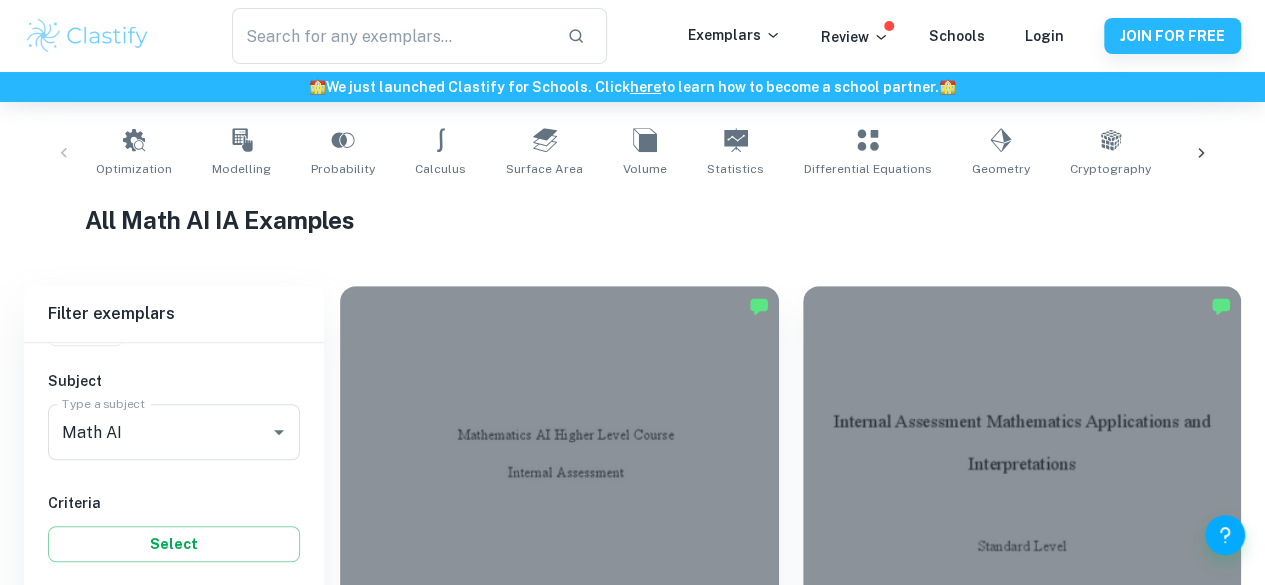 scroll, scrollTop: 627, scrollLeft: 0, axis: vertical 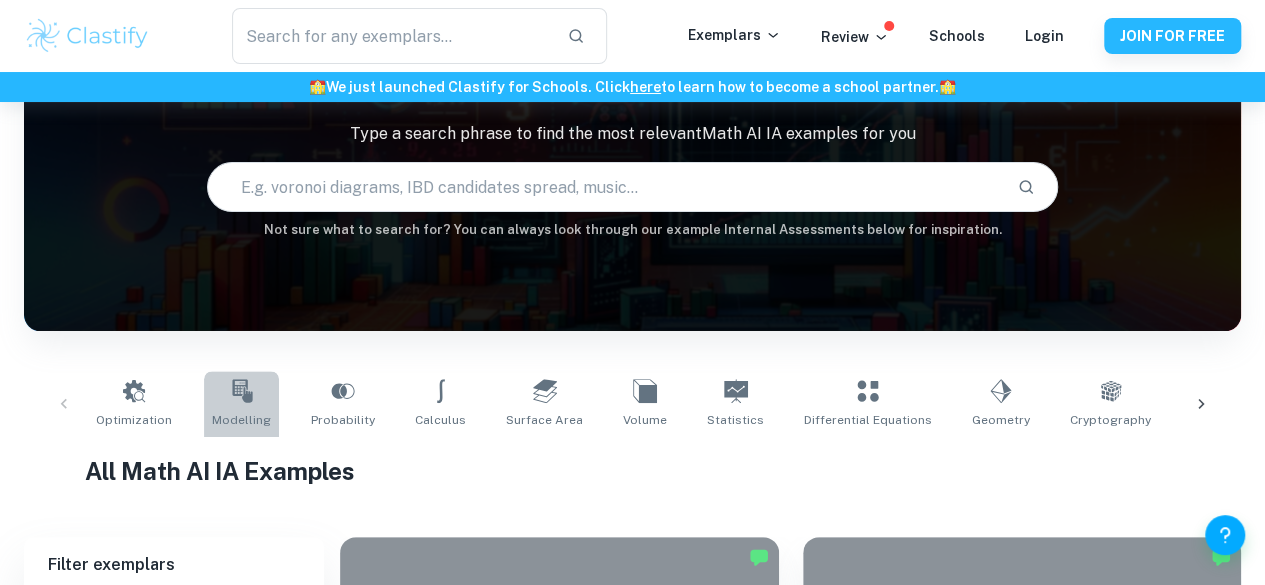 click 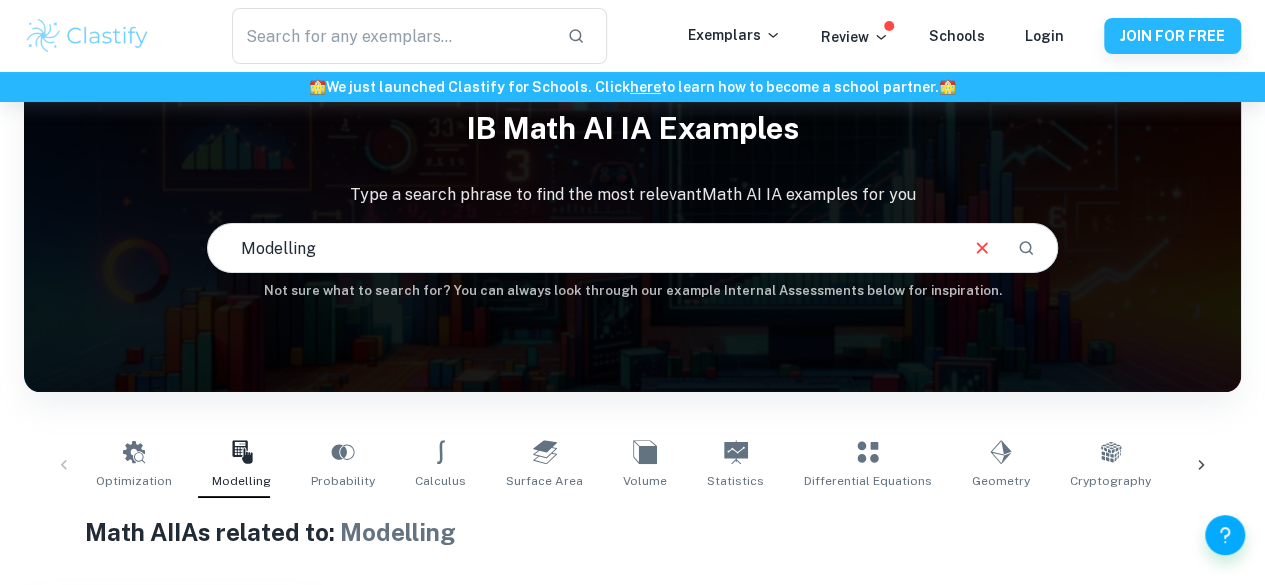 scroll, scrollTop: 76, scrollLeft: 0, axis: vertical 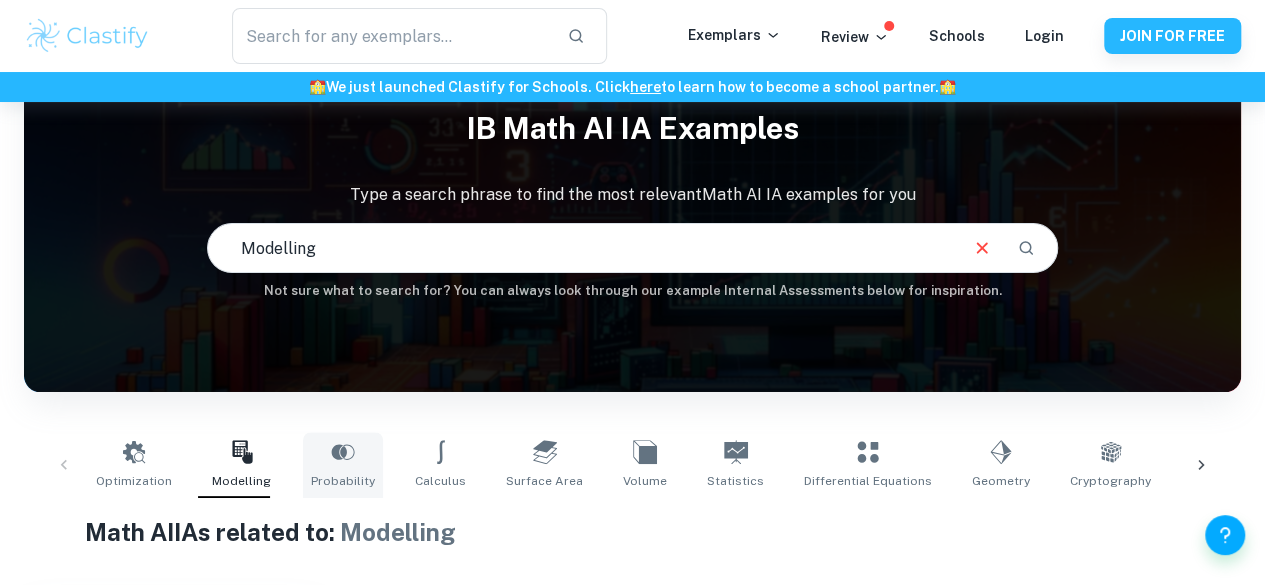 click on "Probability" at bounding box center [343, 465] 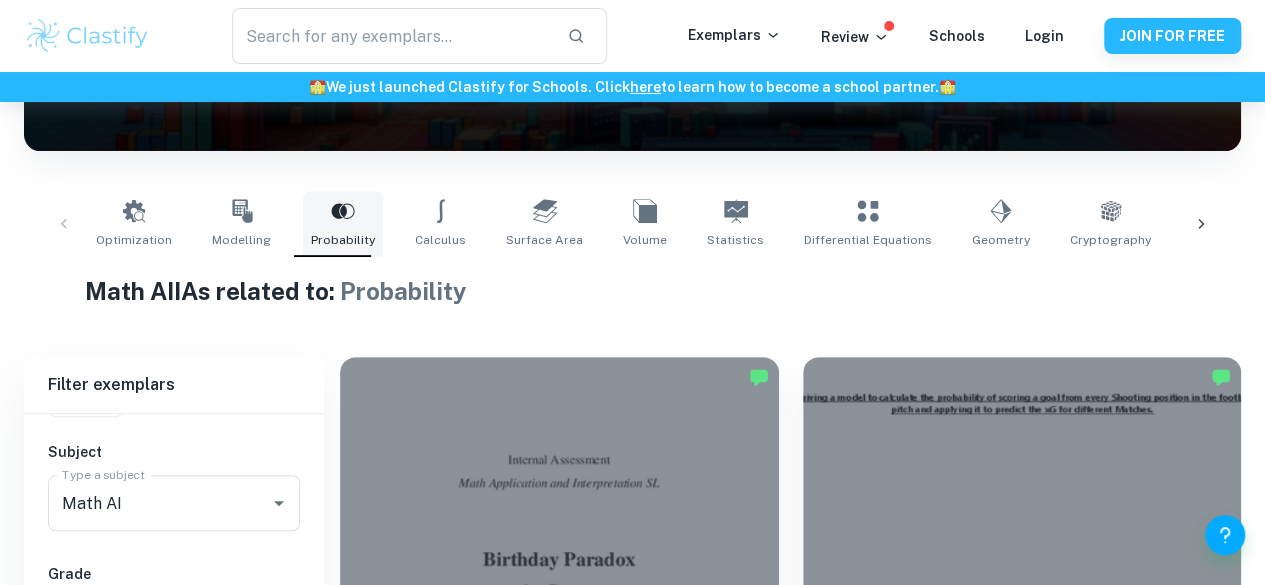 scroll, scrollTop: 312, scrollLeft: 0, axis: vertical 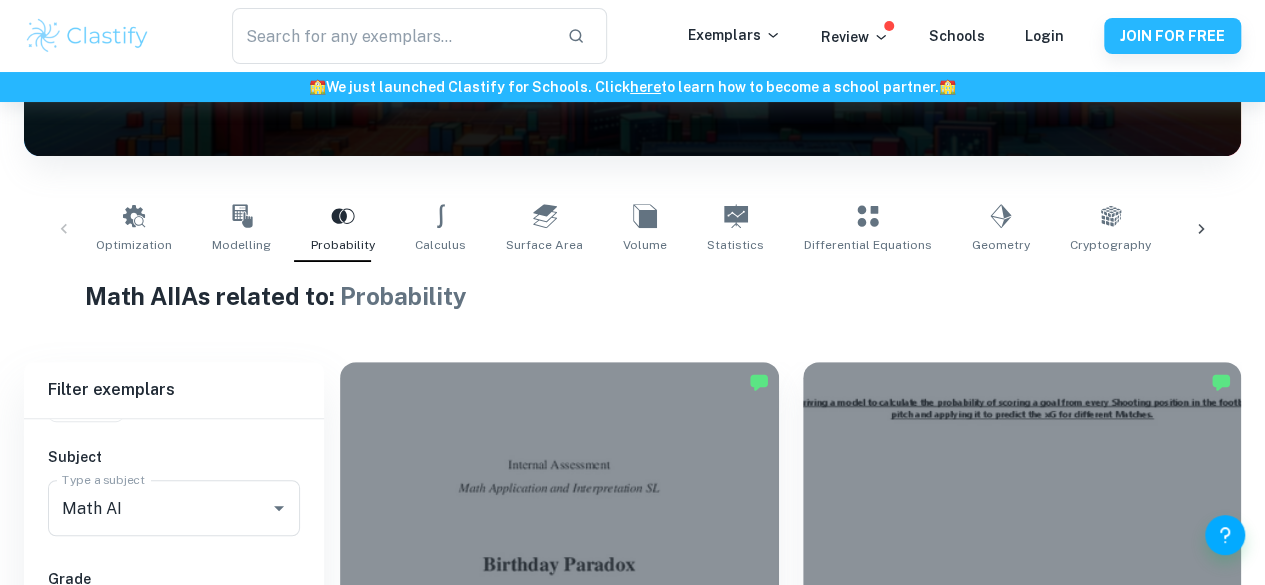 click at bounding box center [559, 1054] 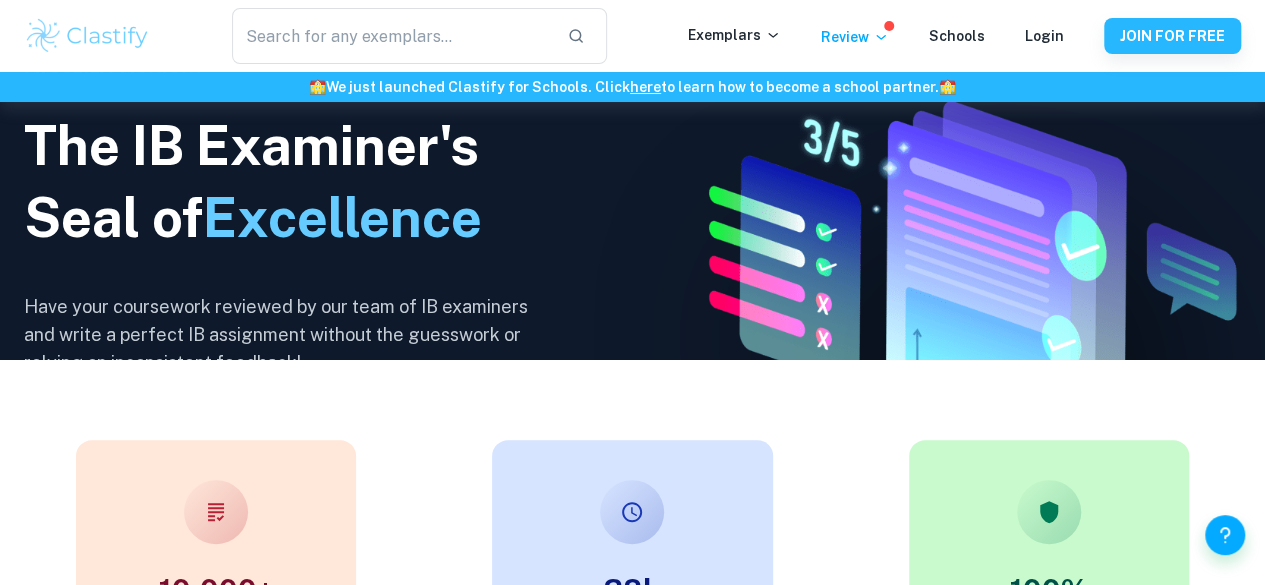 scroll, scrollTop: 0, scrollLeft: 0, axis: both 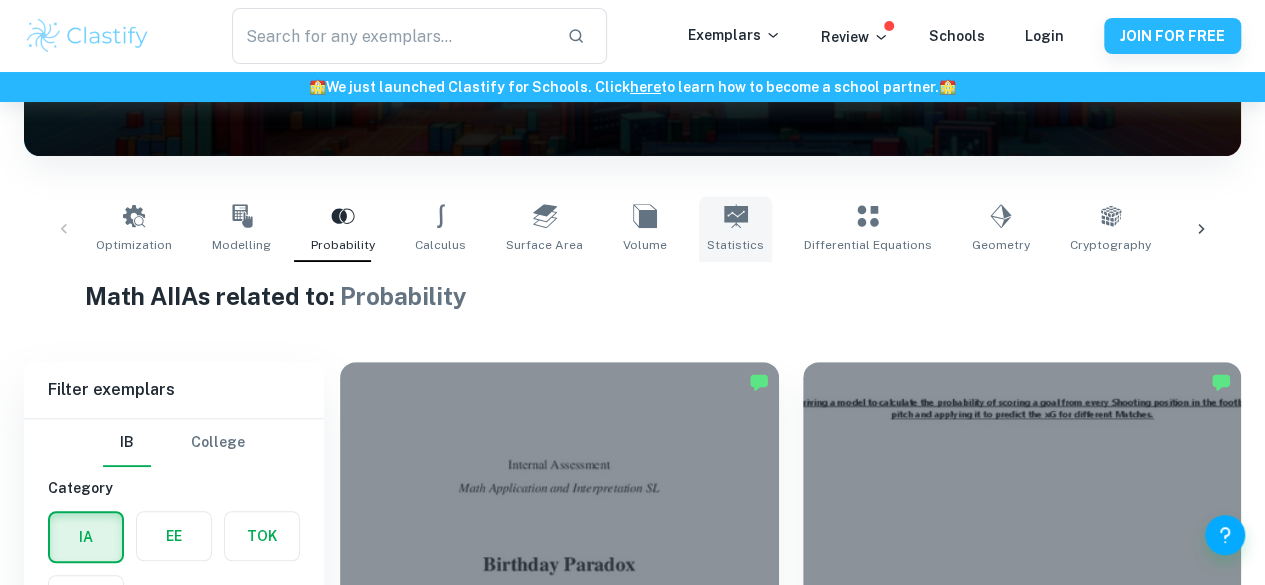 click on "Statistics" at bounding box center (735, 229) 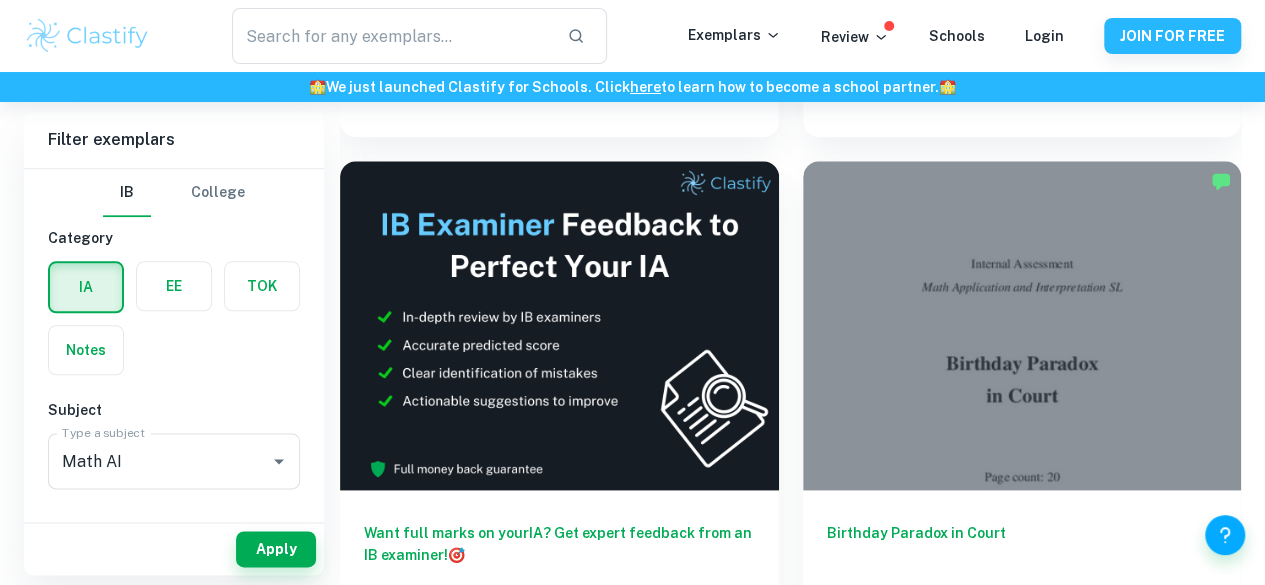 scroll, scrollTop: 1088, scrollLeft: 0, axis: vertical 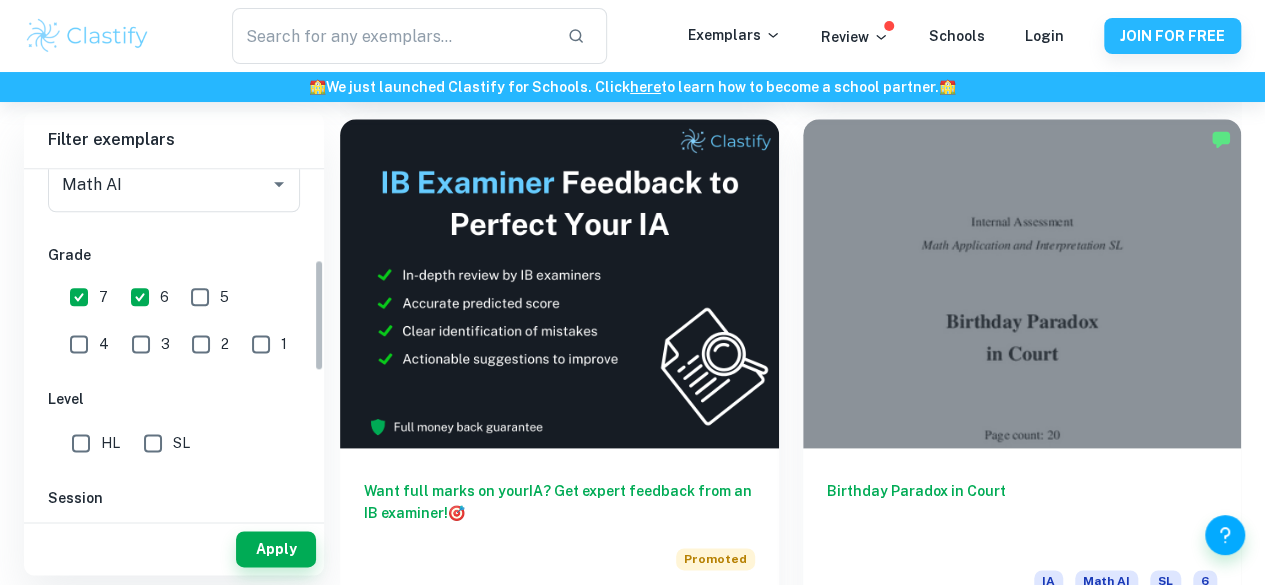 click on "6" at bounding box center (140, 297) 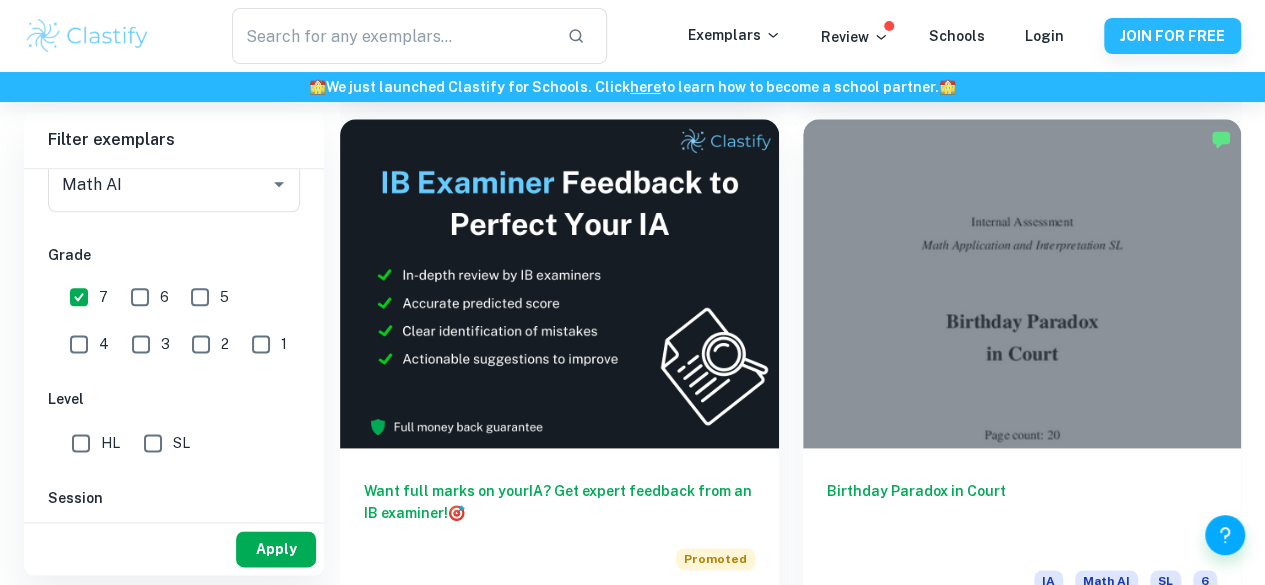 click on "Apply" at bounding box center [276, 549] 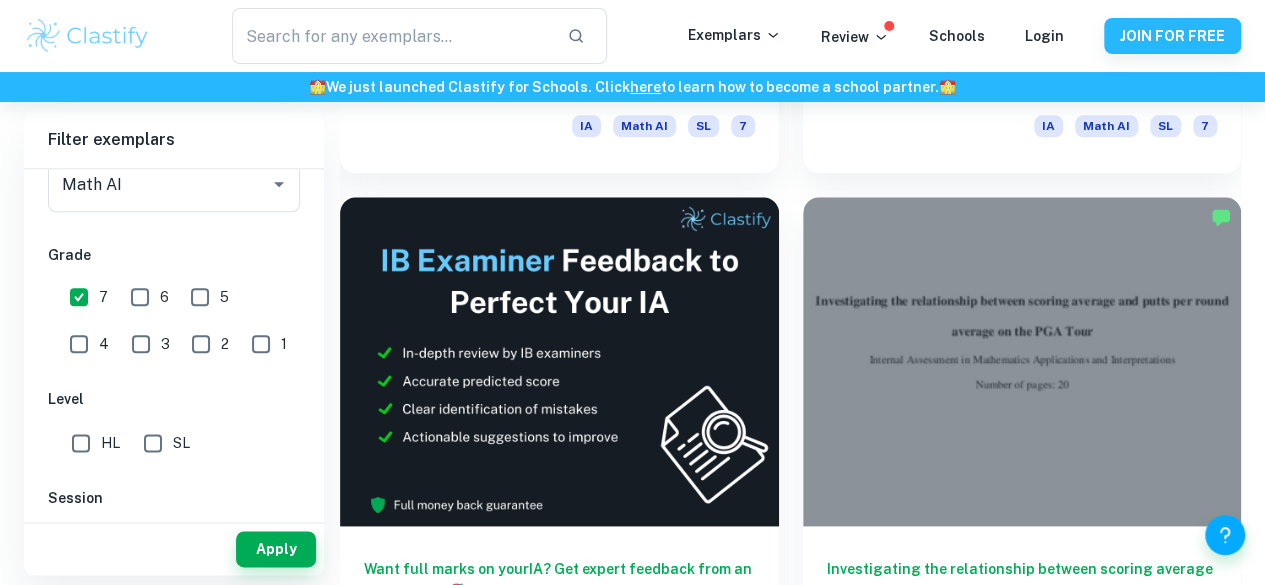 scroll, scrollTop: 1008, scrollLeft: 0, axis: vertical 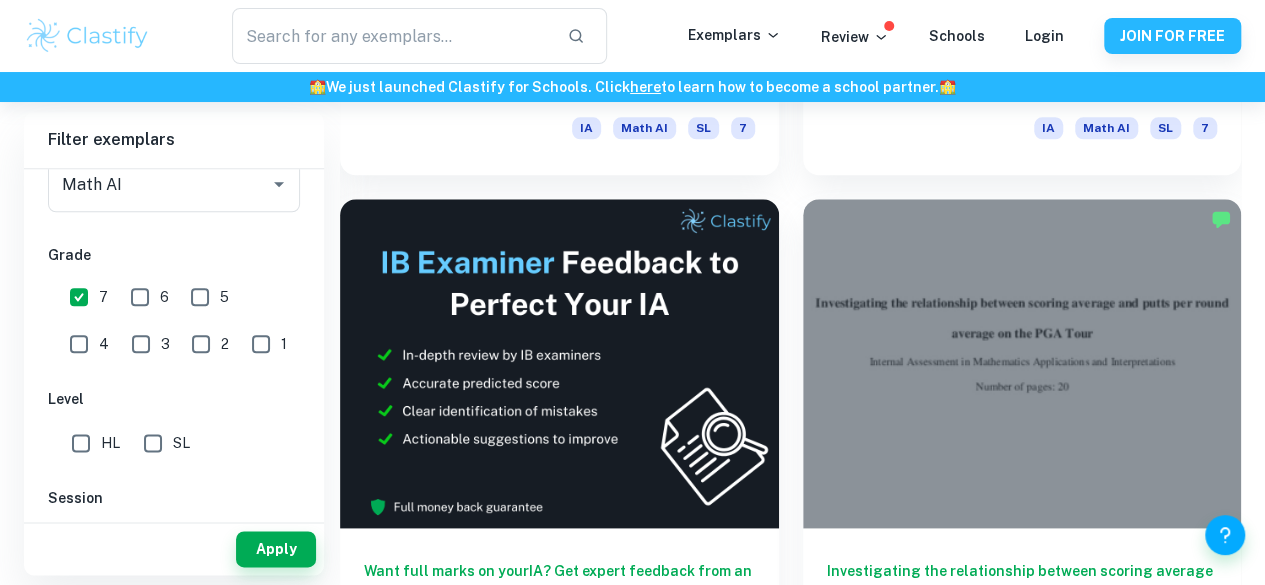 click on "SL" at bounding box center (153, 443) 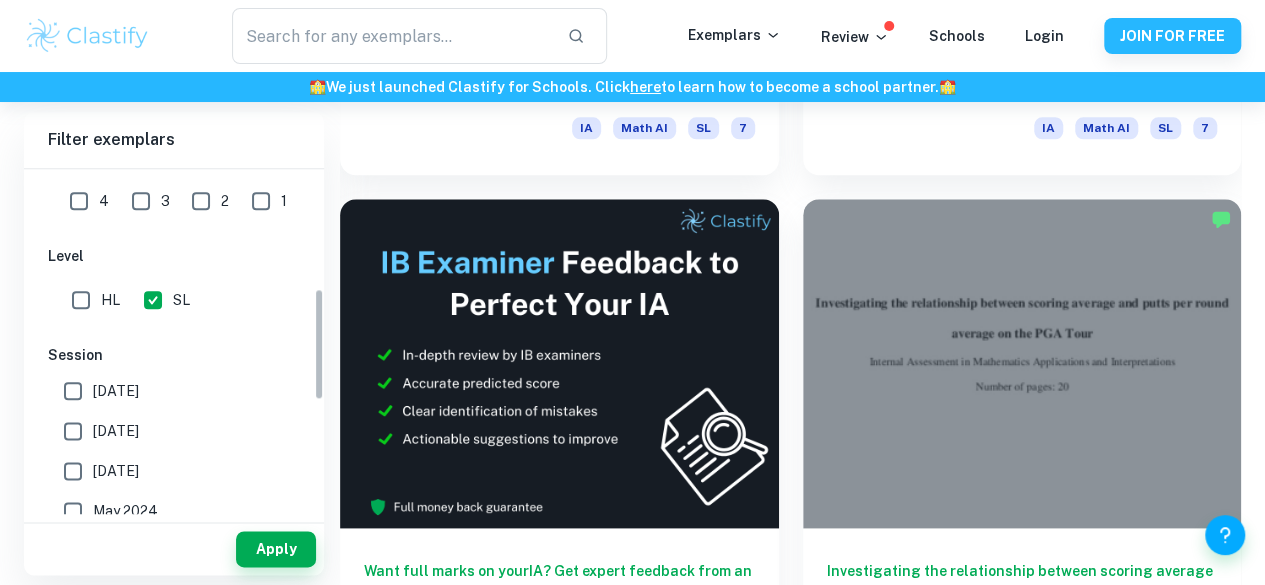 scroll, scrollTop: 0, scrollLeft: 0, axis: both 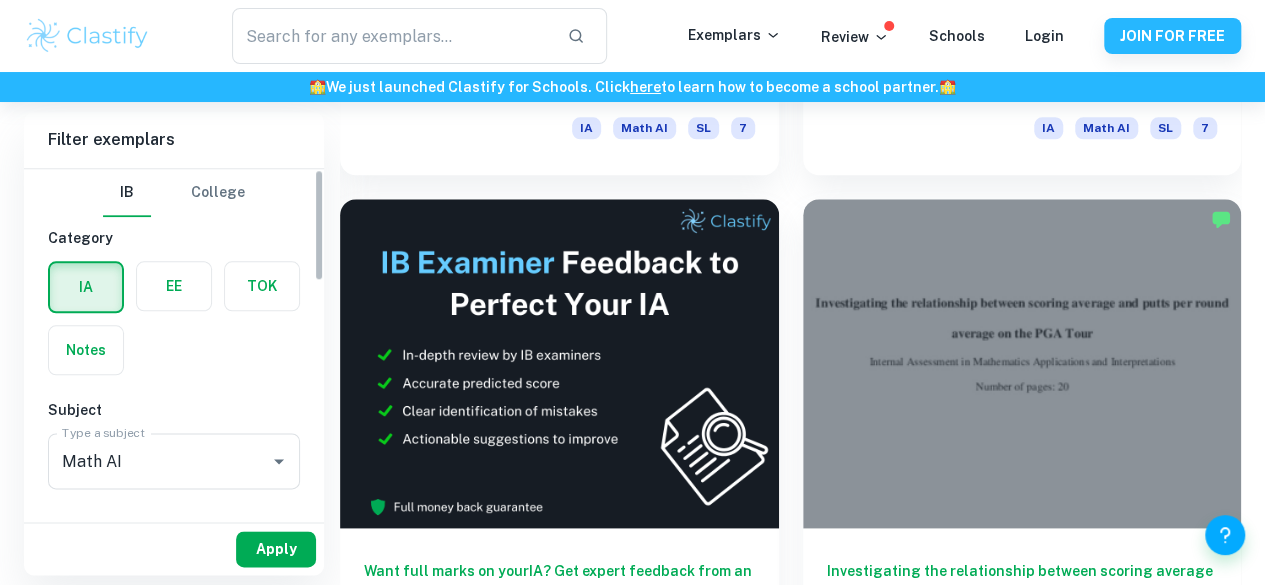 click on "Apply" at bounding box center [276, 549] 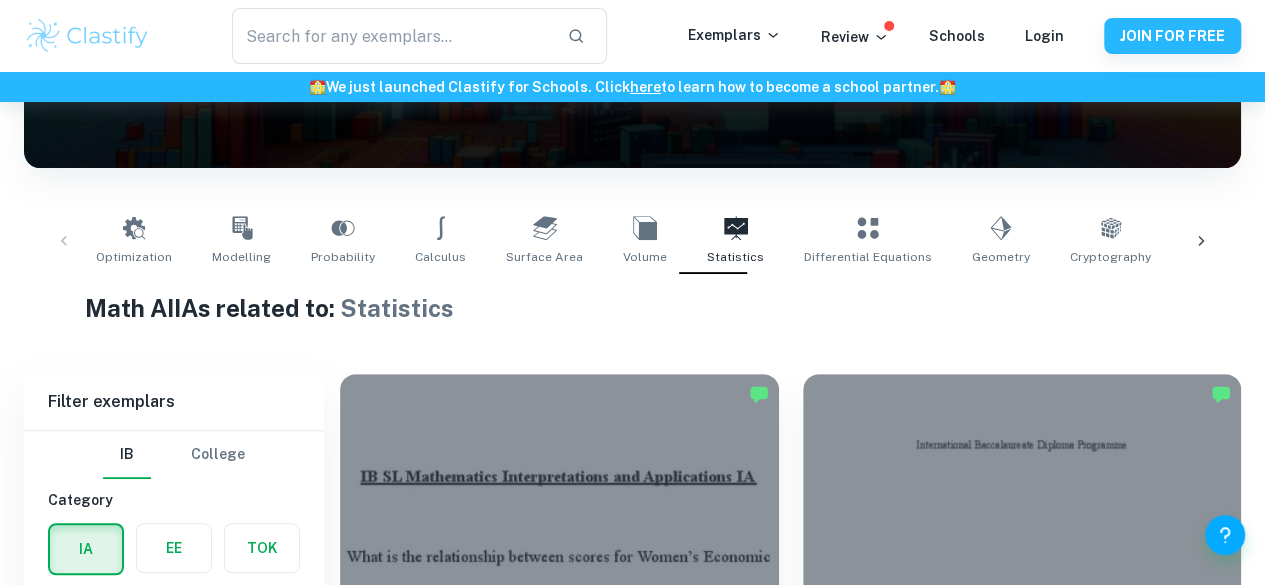 scroll, scrollTop: 264, scrollLeft: 0, axis: vertical 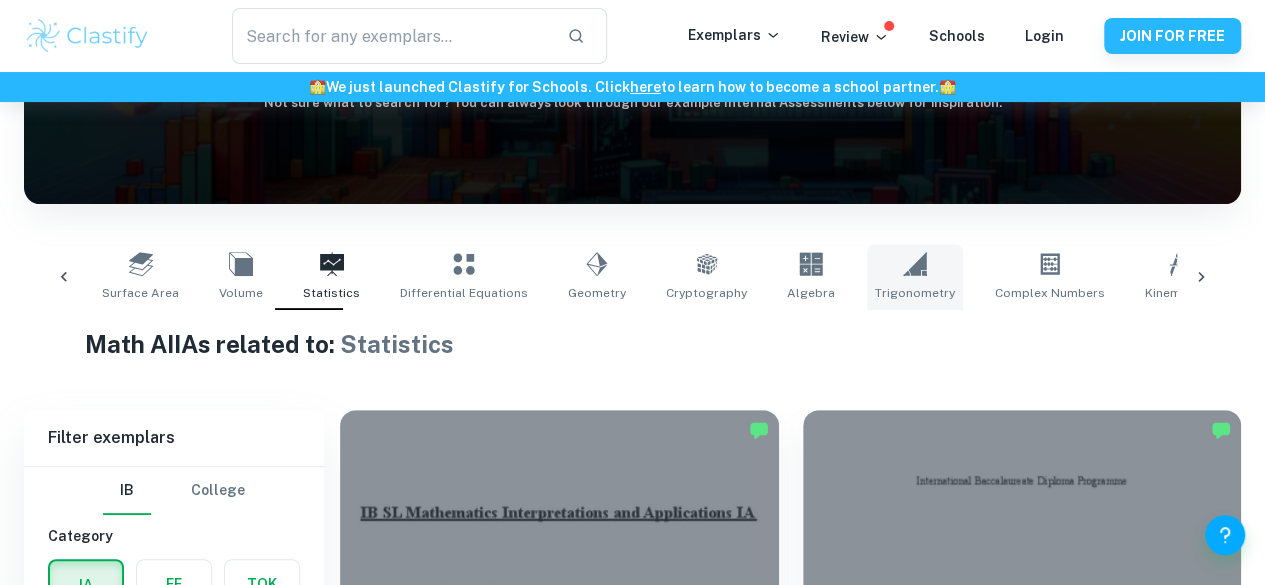 click 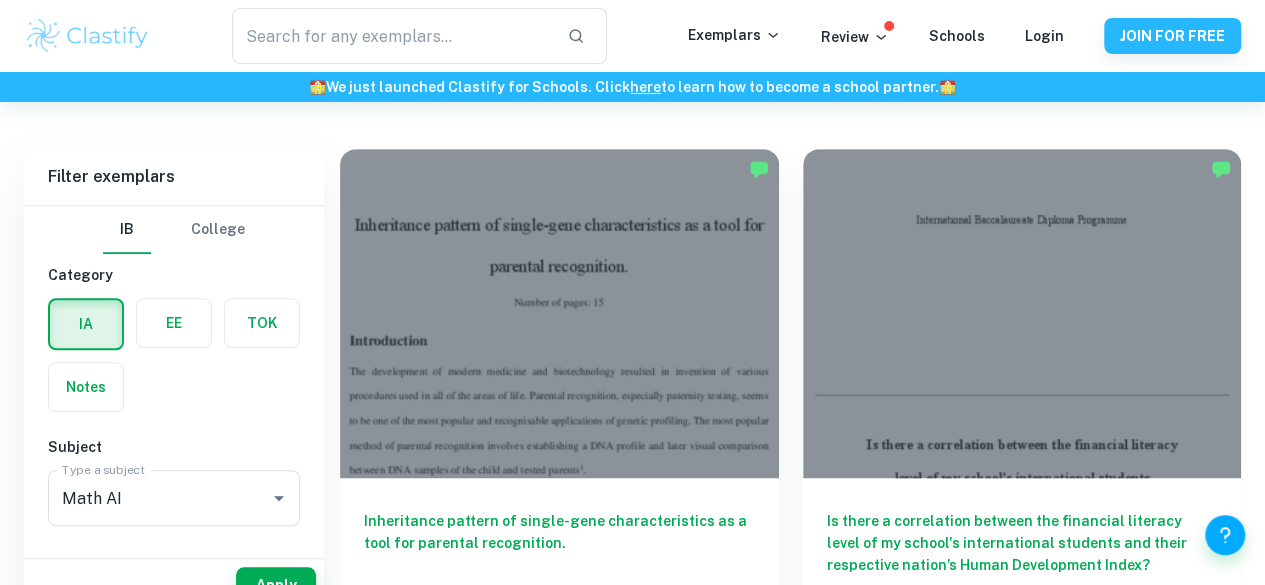 scroll, scrollTop: 560, scrollLeft: 0, axis: vertical 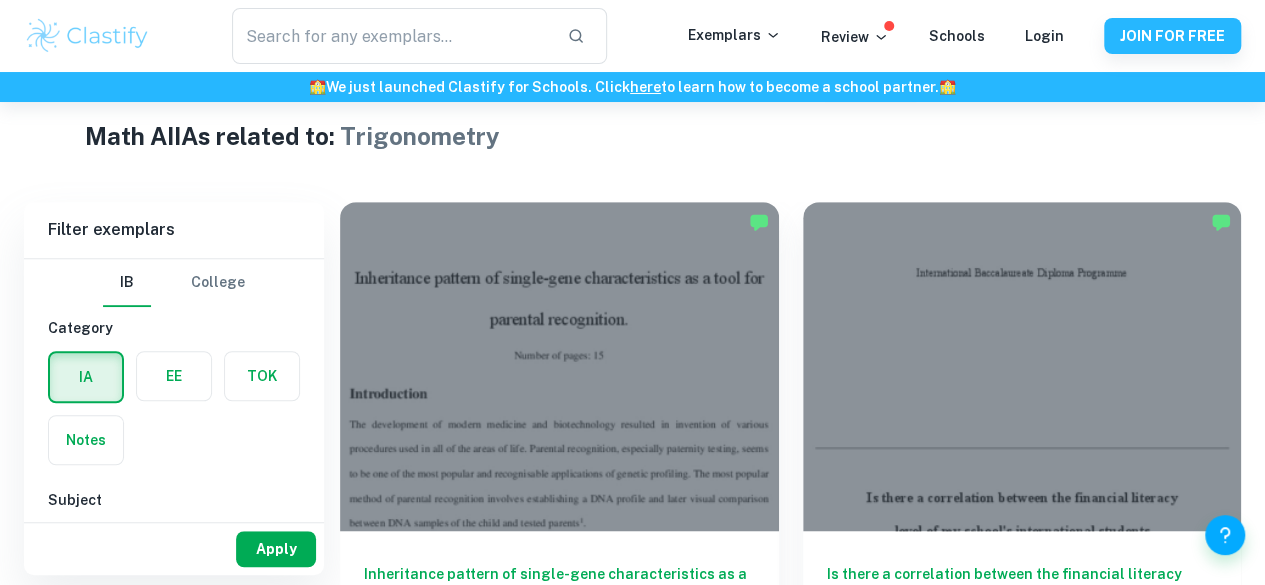 click on "Apply" at bounding box center (276, 549) 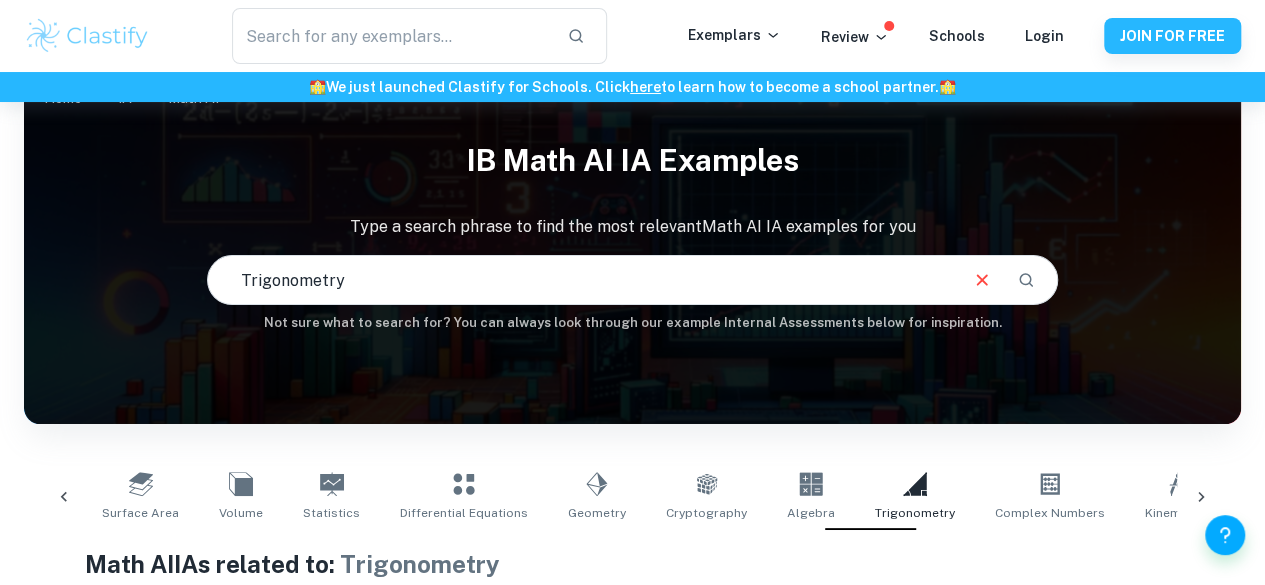 scroll, scrollTop: 87, scrollLeft: 0, axis: vertical 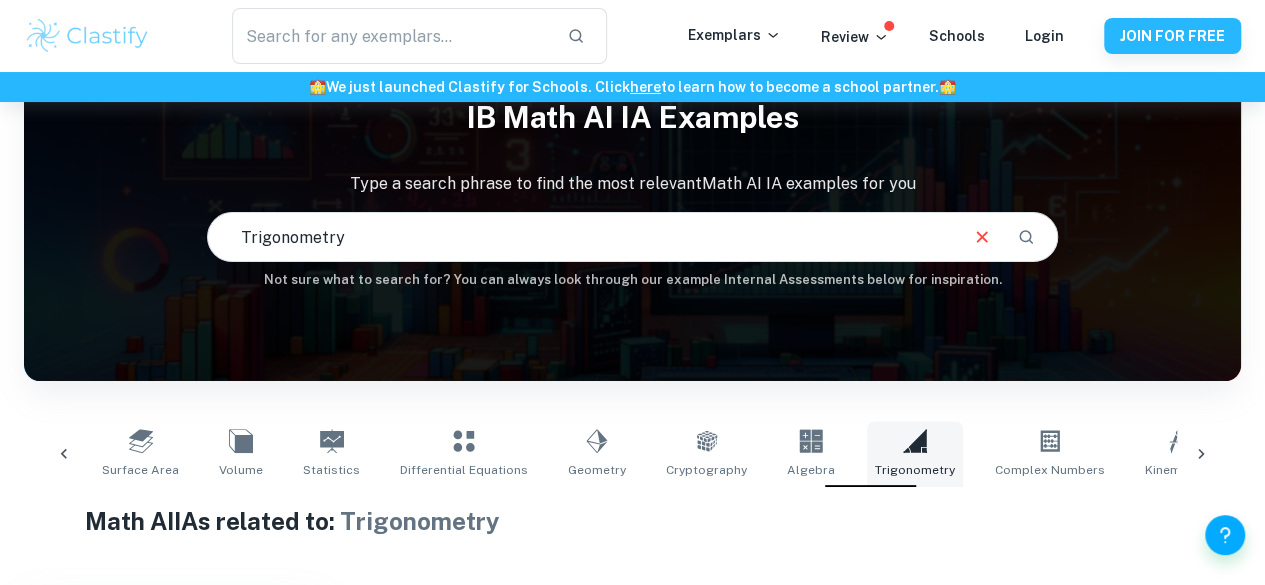 click on "Trigonometry" at bounding box center [915, 454] 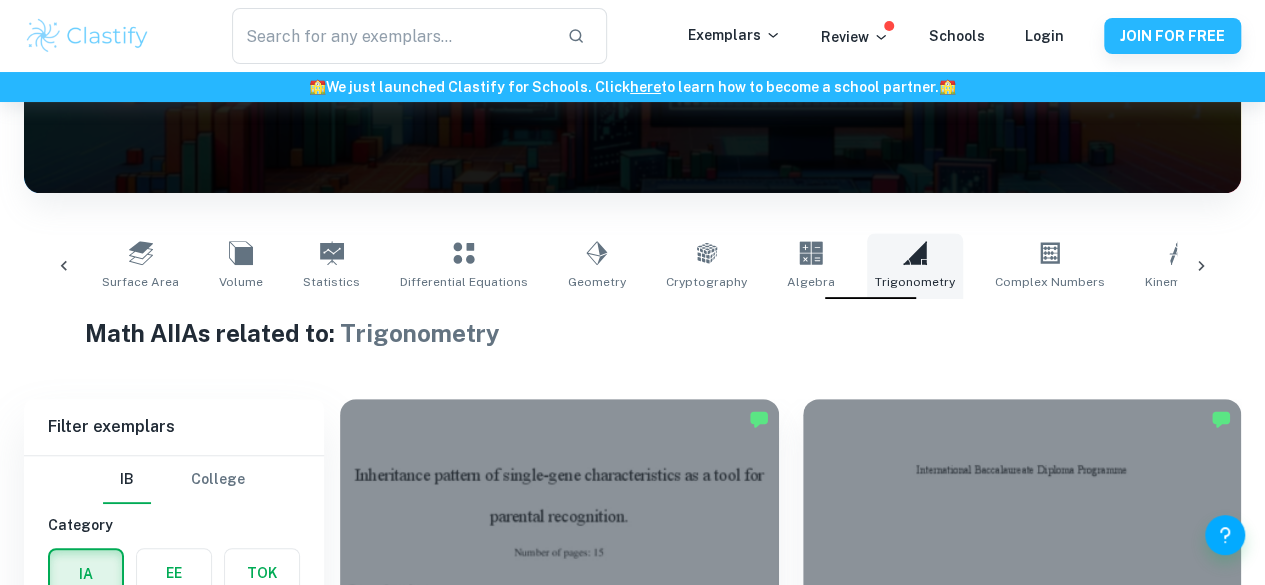 scroll, scrollTop: 256, scrollLeft: 0, axis: vertical 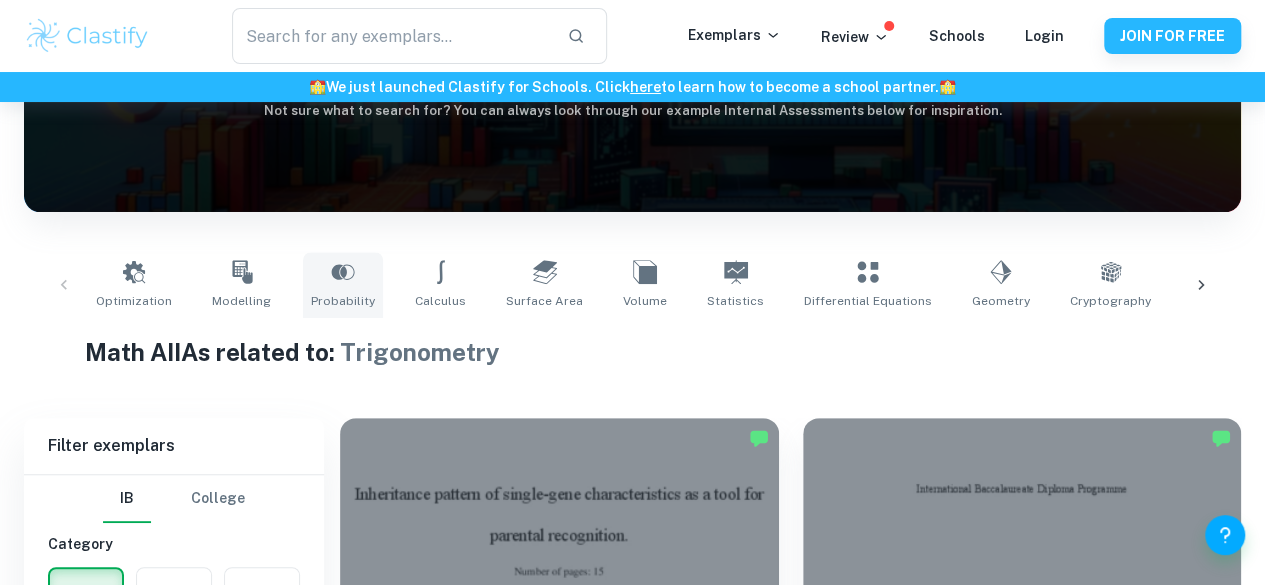 click on "Probability" at bounding box center (343, 301) 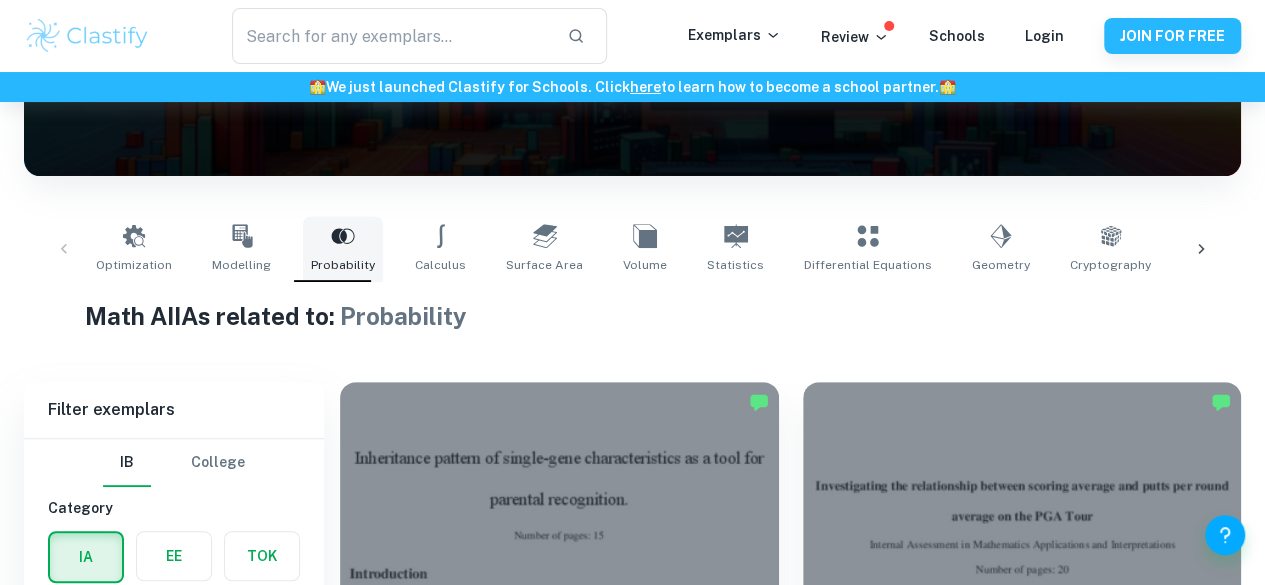scroll, scrollTop: 301, scrollLeft: 0, axis: vertical 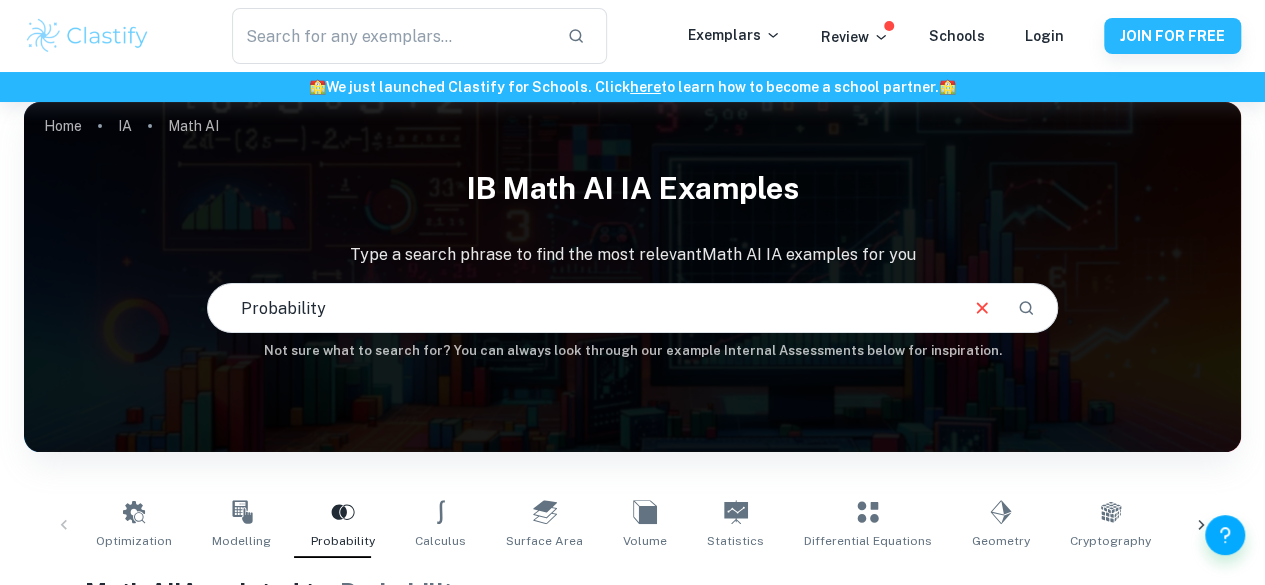 click at bounding box center [1026, 308] 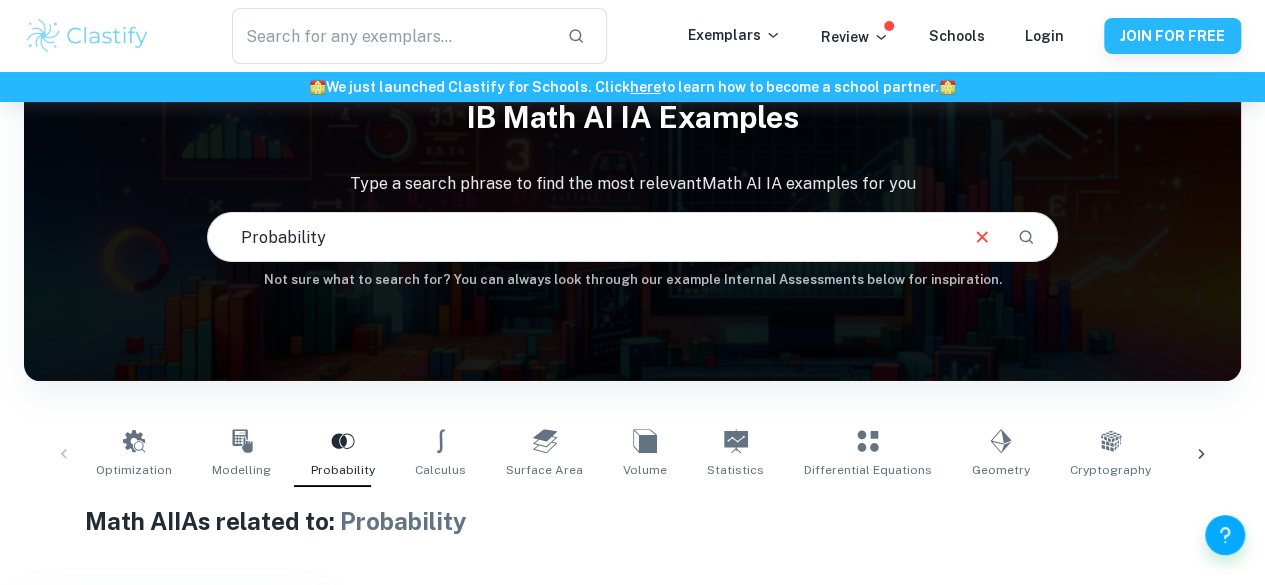 scroll, scrollTop: 91, scrollLeft: 0, axis: vertical 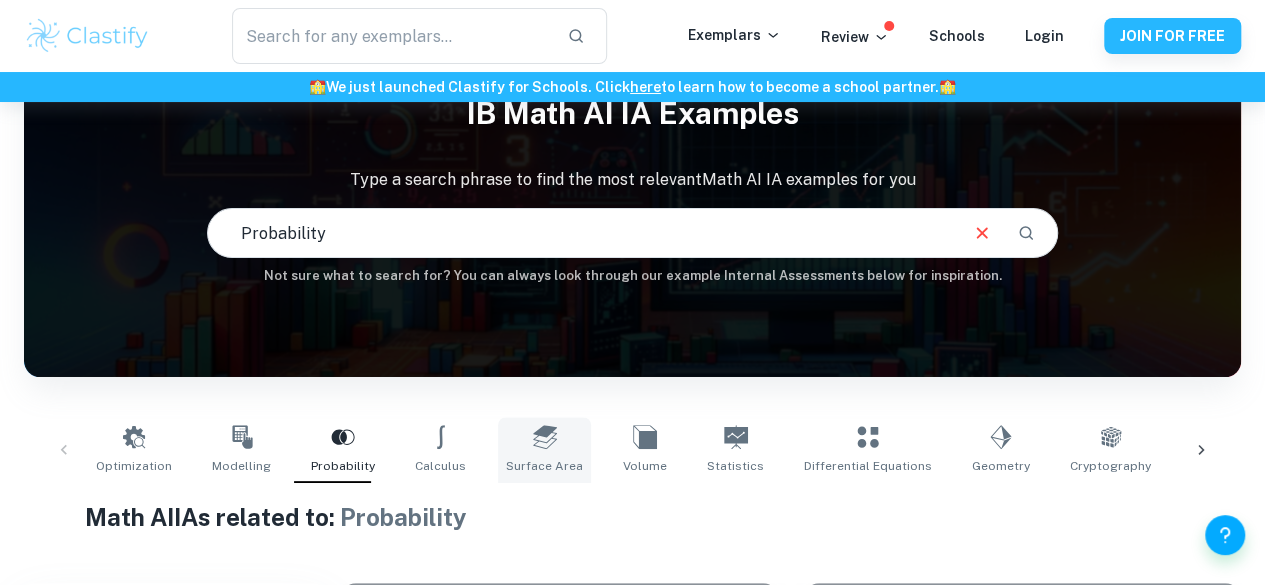 click 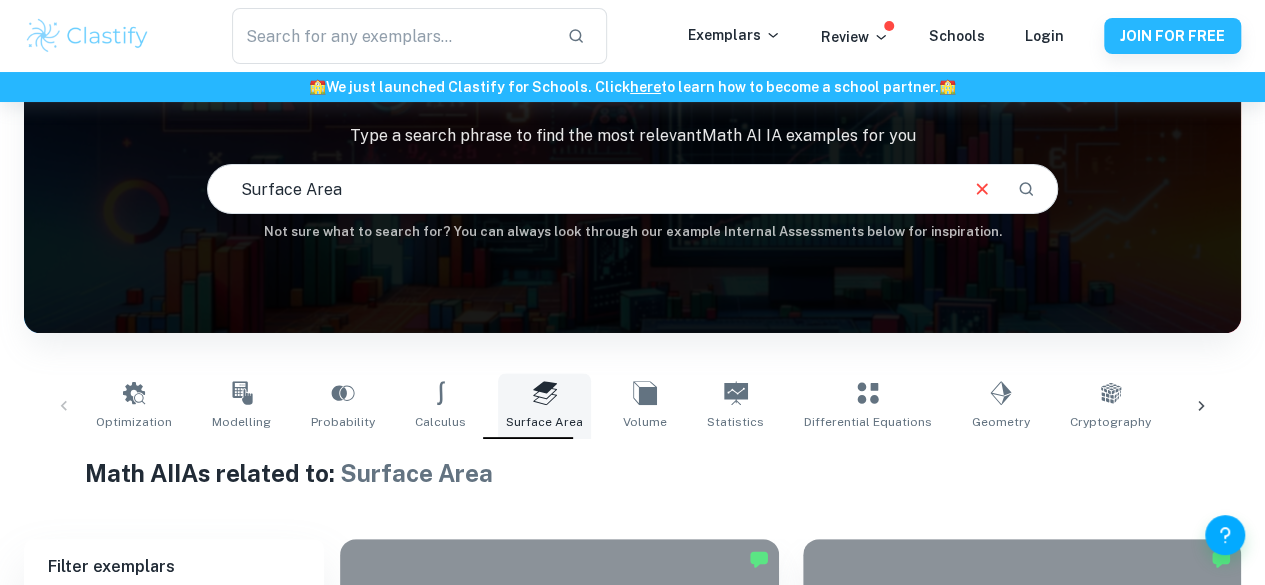 scroll, scrollTop: 142, scrollLeft: 0, axis: vertical 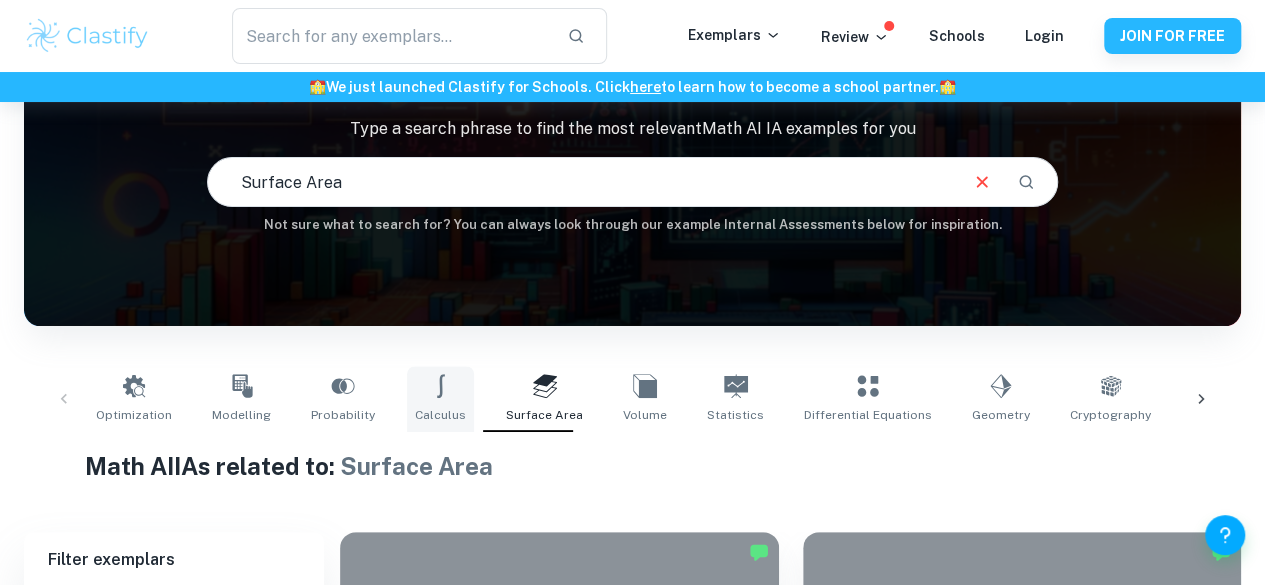 click on "Calculus" at bounding box center (440, 399) 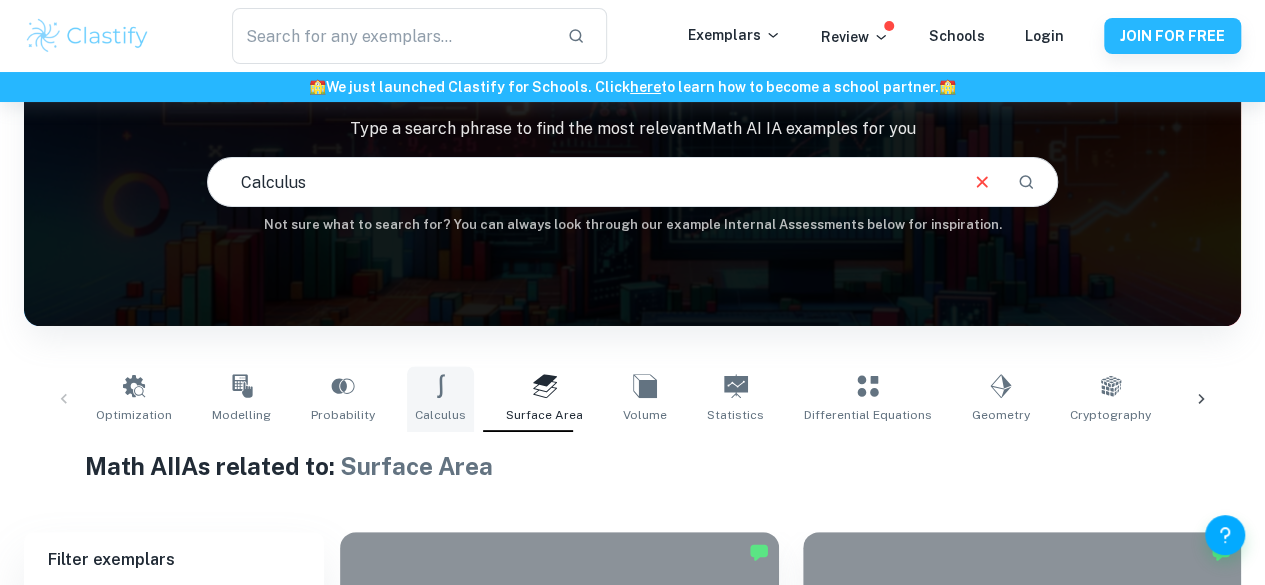 scroll, scrollTop: 0, scrollLeft: 0, axis: both 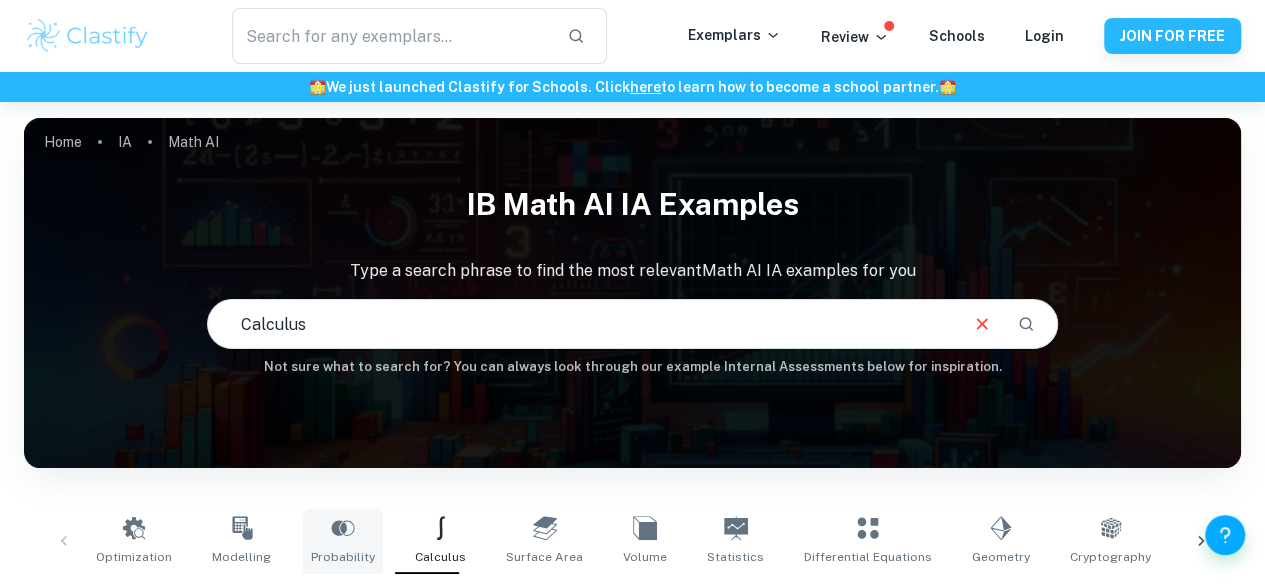 click on "Probability" at bounding box center (343, 557) 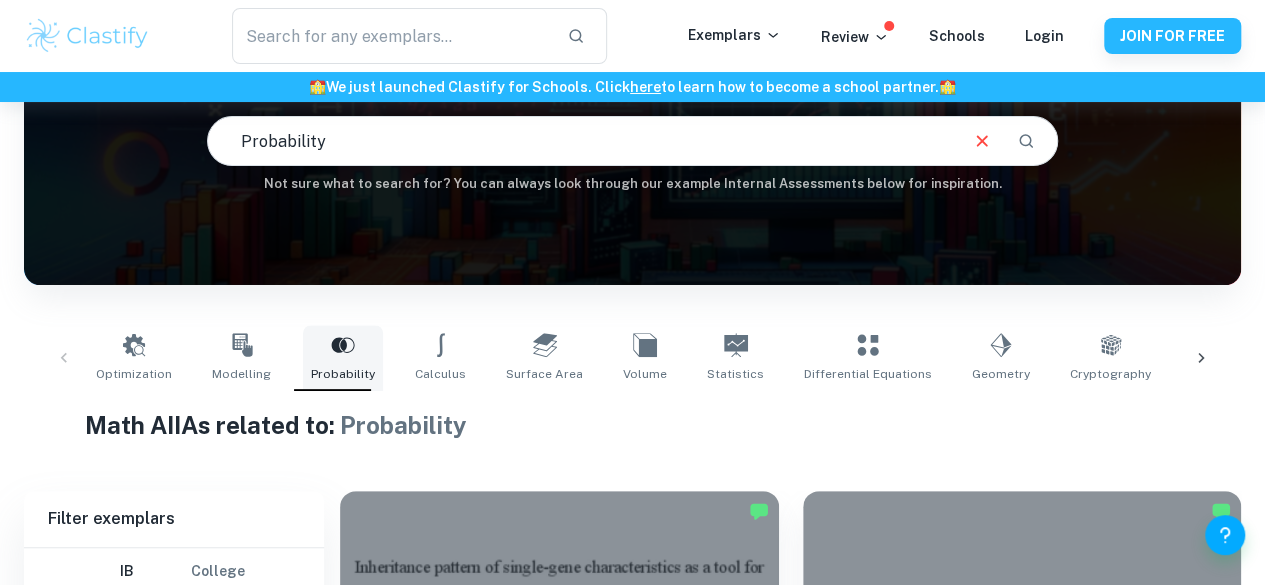 scroll, scrollTop: 183, scrollLeft: 0, axis: vertical 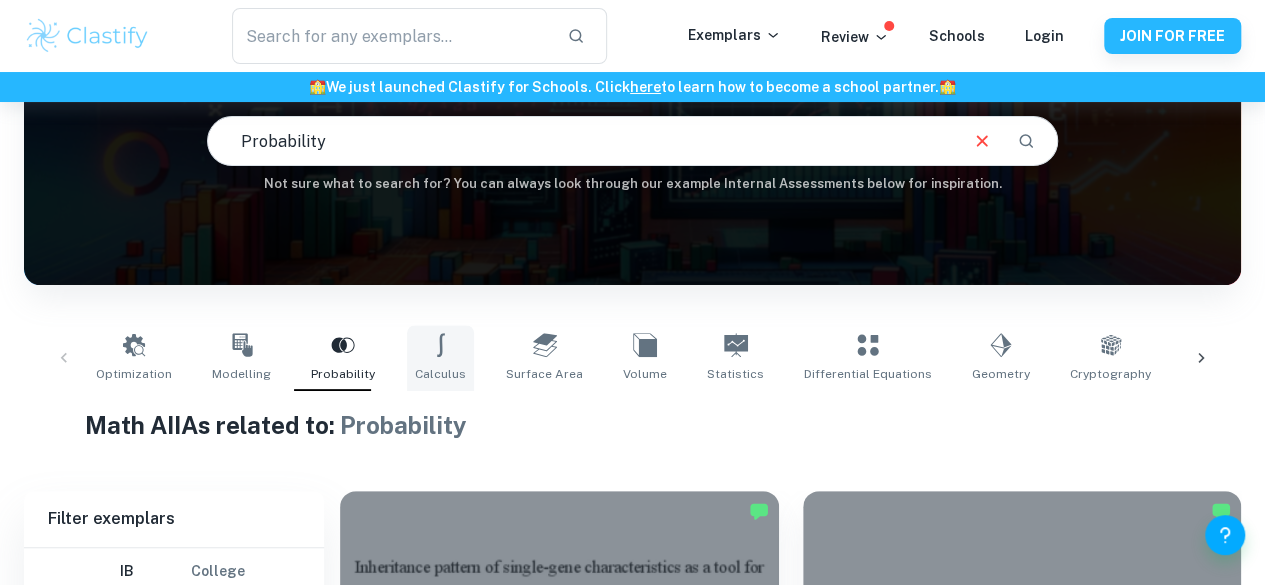 click on "Calculus" at bounding box center [440, 374] 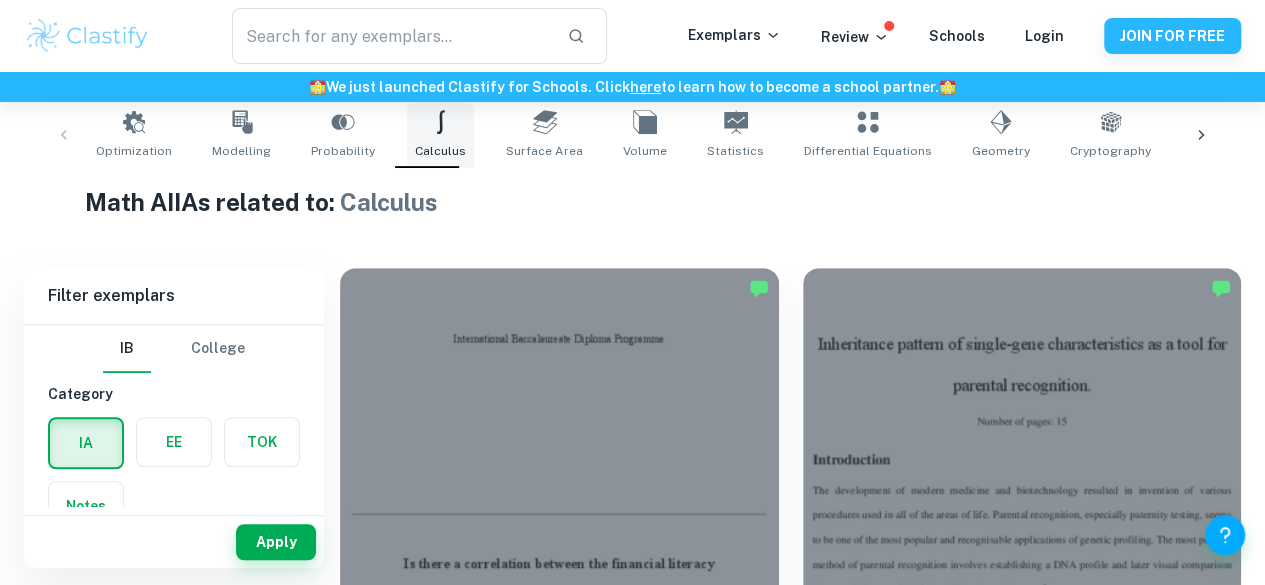 scroll, scrollTop: 331, scrollLeft: 0, axis: vertical 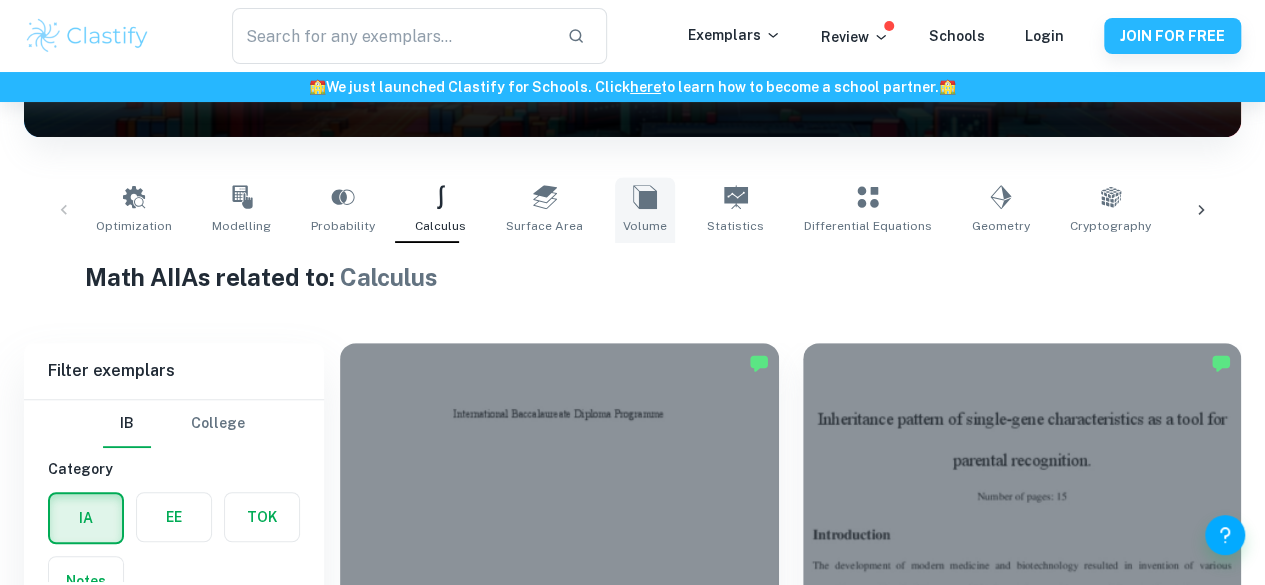 click on "Volume" at bounding box center (645, 210) 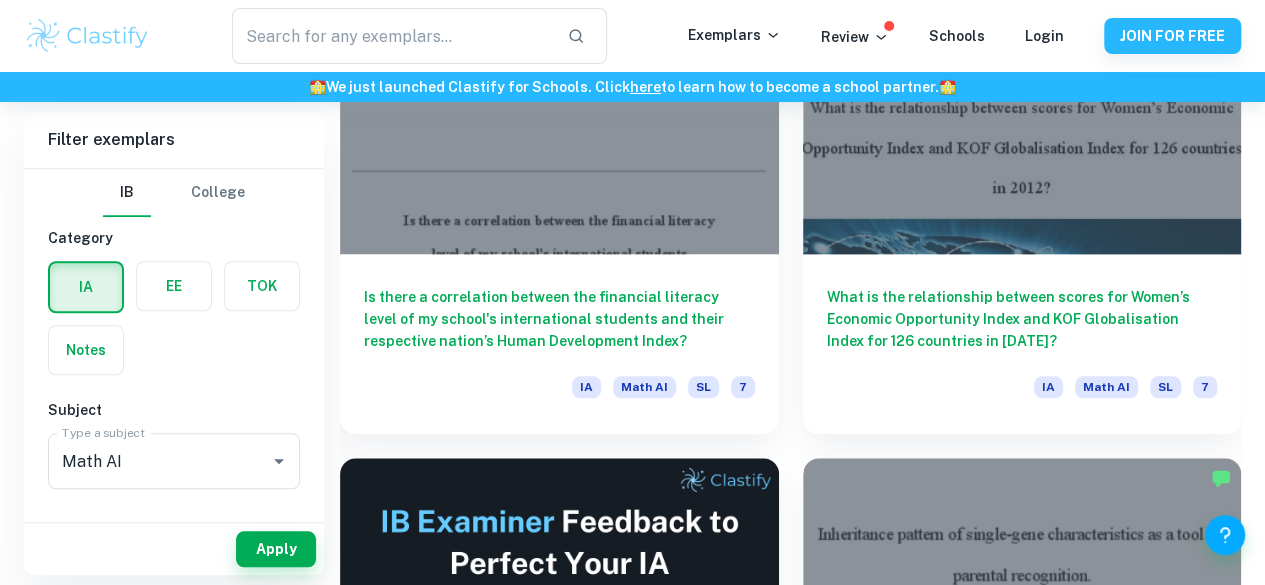 scroll, scrollTop: 752, scrollLeft: 0, axis: vertical 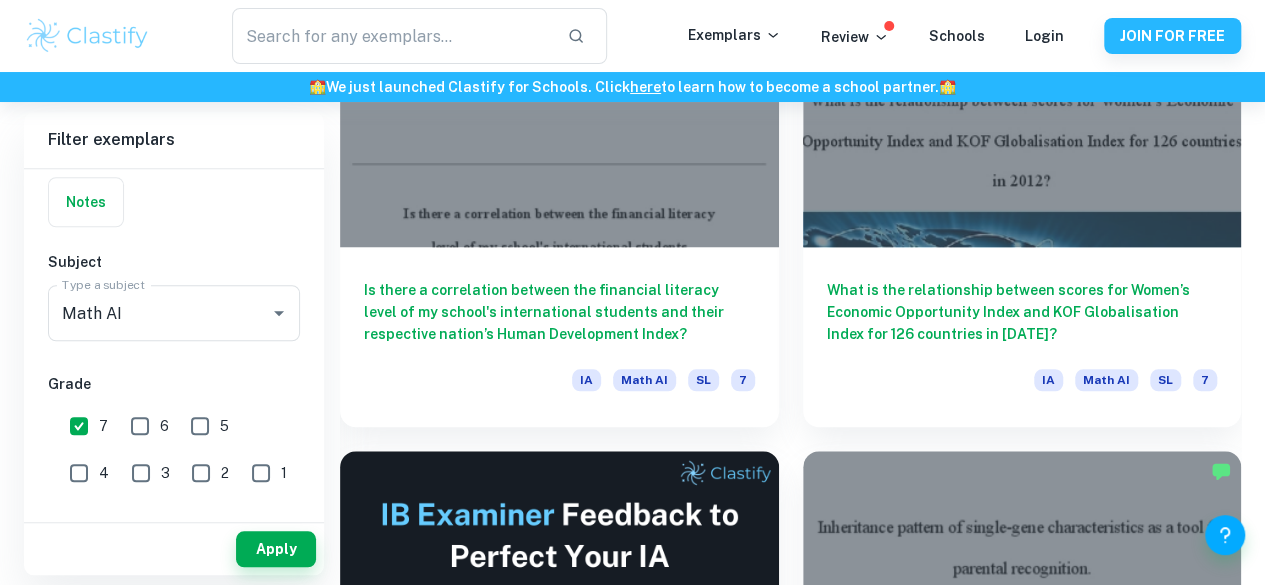click on "7" at bounding box center (79, 426) 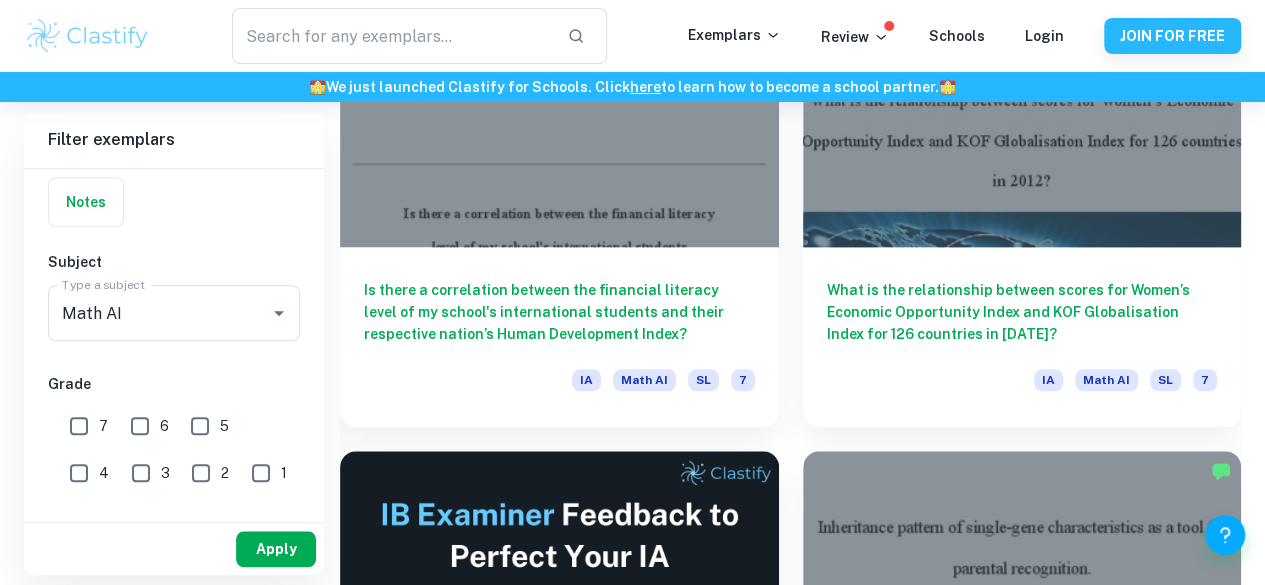 click on "Apply" at bounding box center [276, 549] 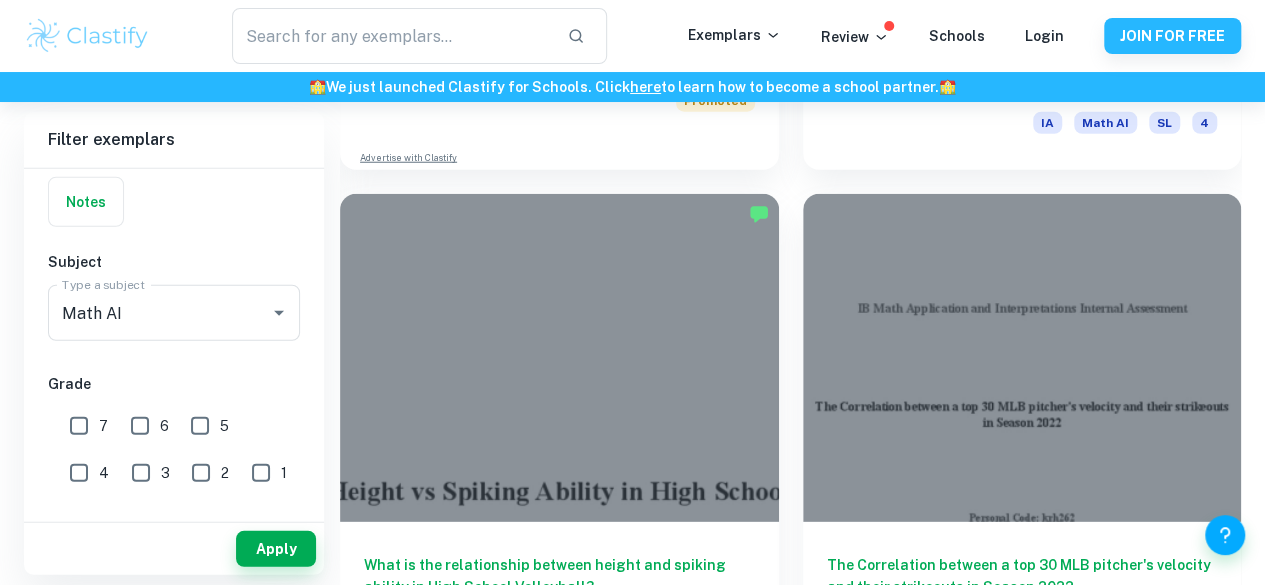 scroll, scrollTop: 2629, scrollLeft: 0, axis: vertical 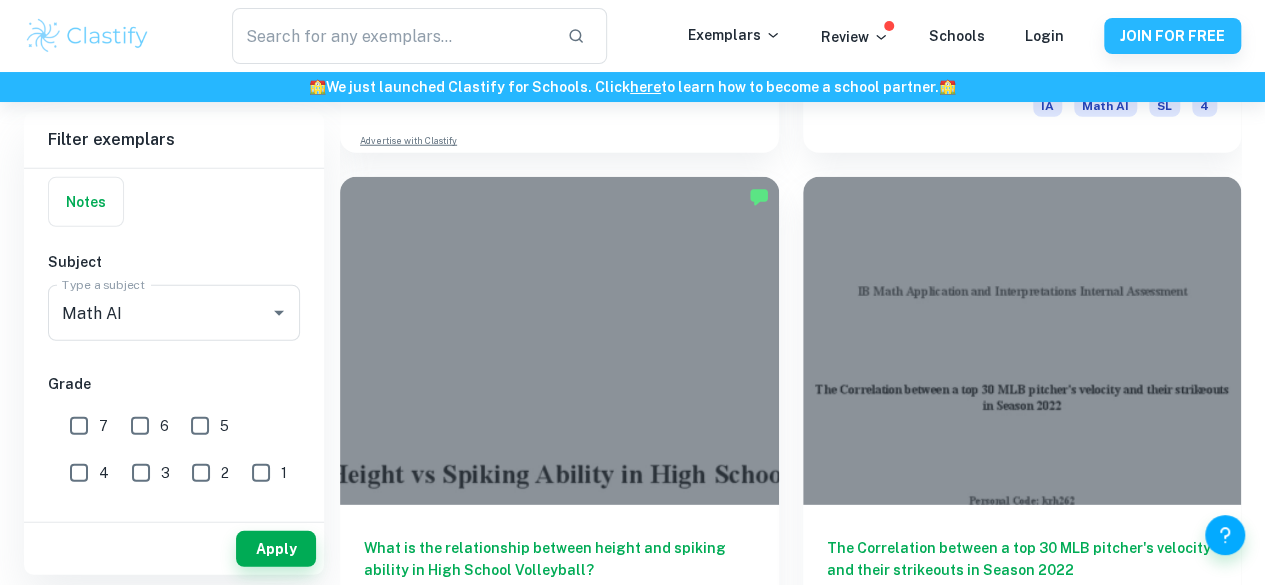 click at bounding box center (559, 2467) 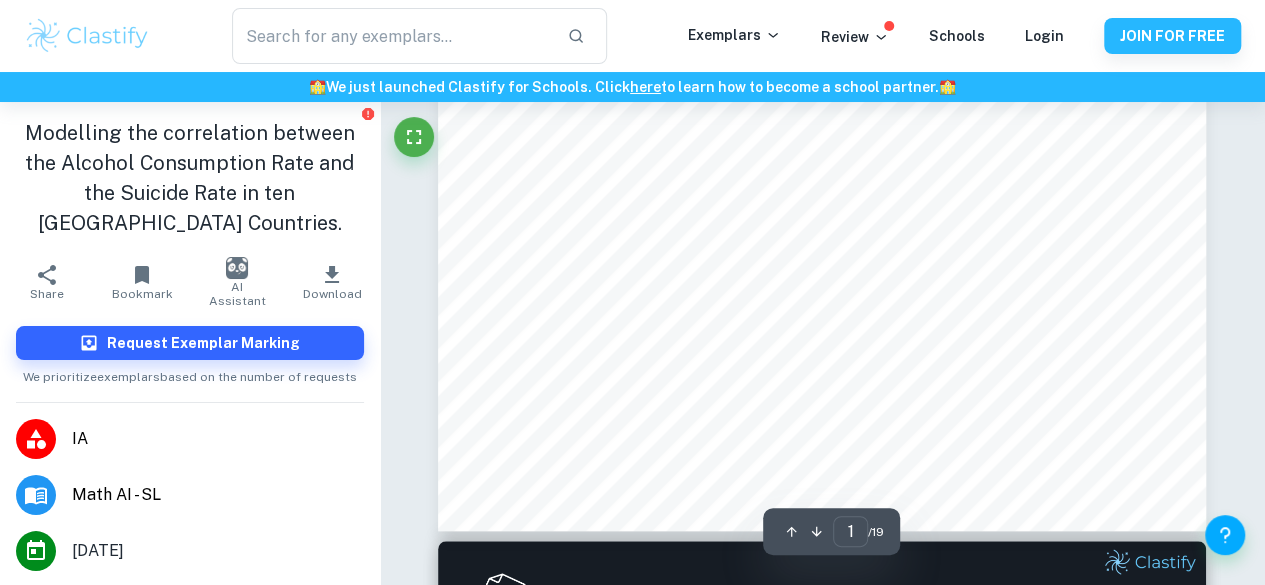 scroll, scrollTop: 0, scrollLeft: 0, axis: both 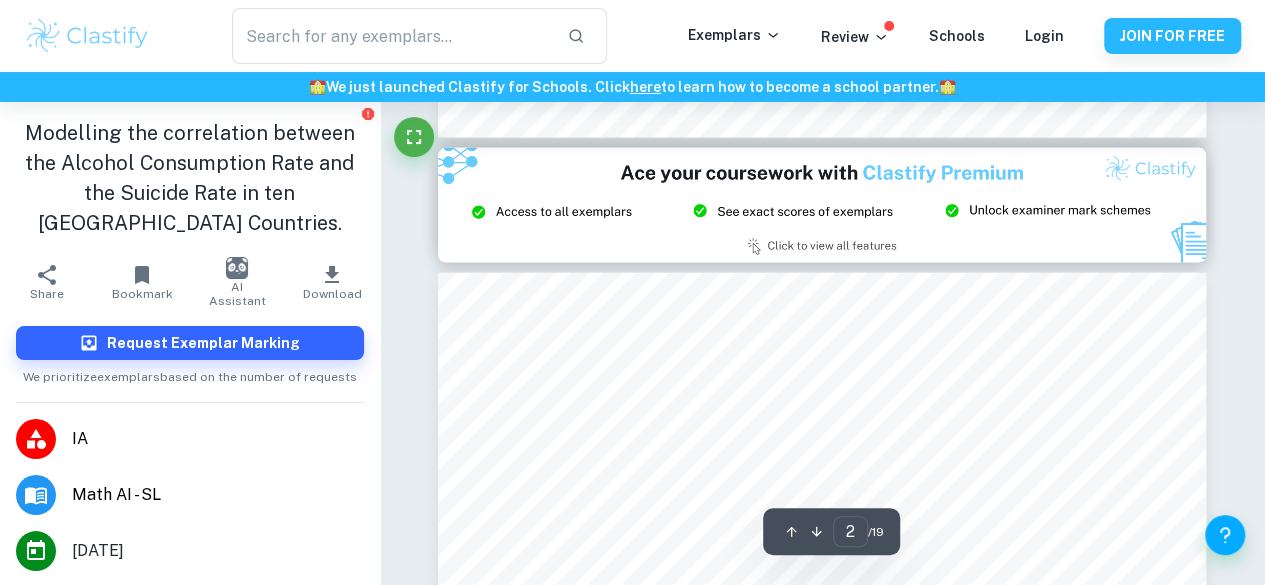 type on "3" 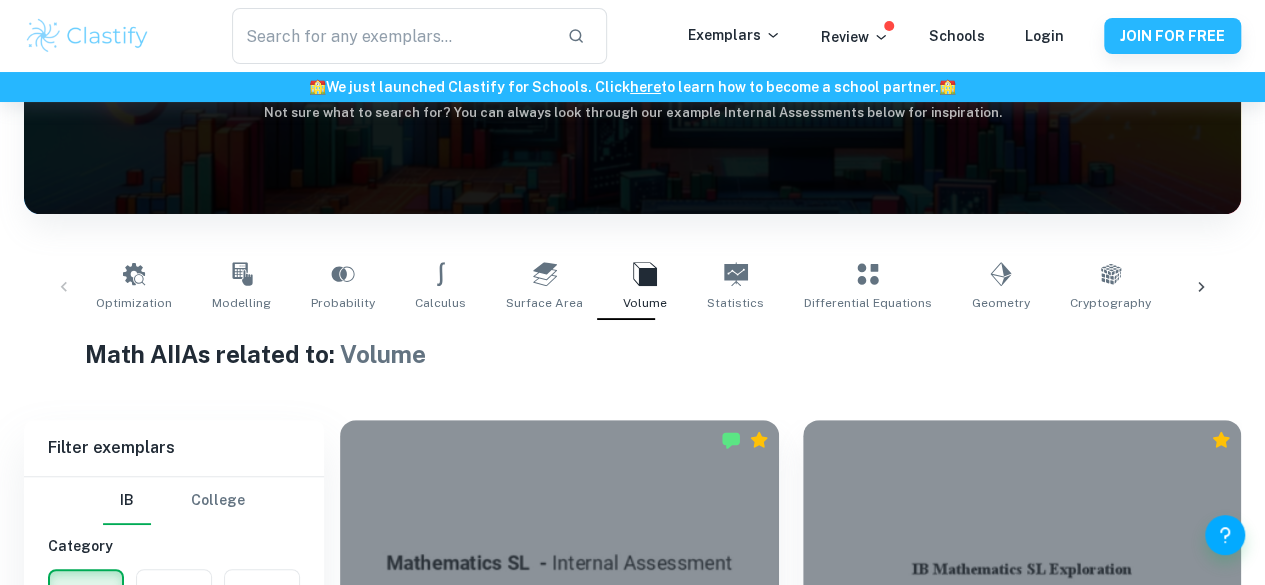 scroll, scrollTop: 248, scrollLeft: 0, axis: vertical 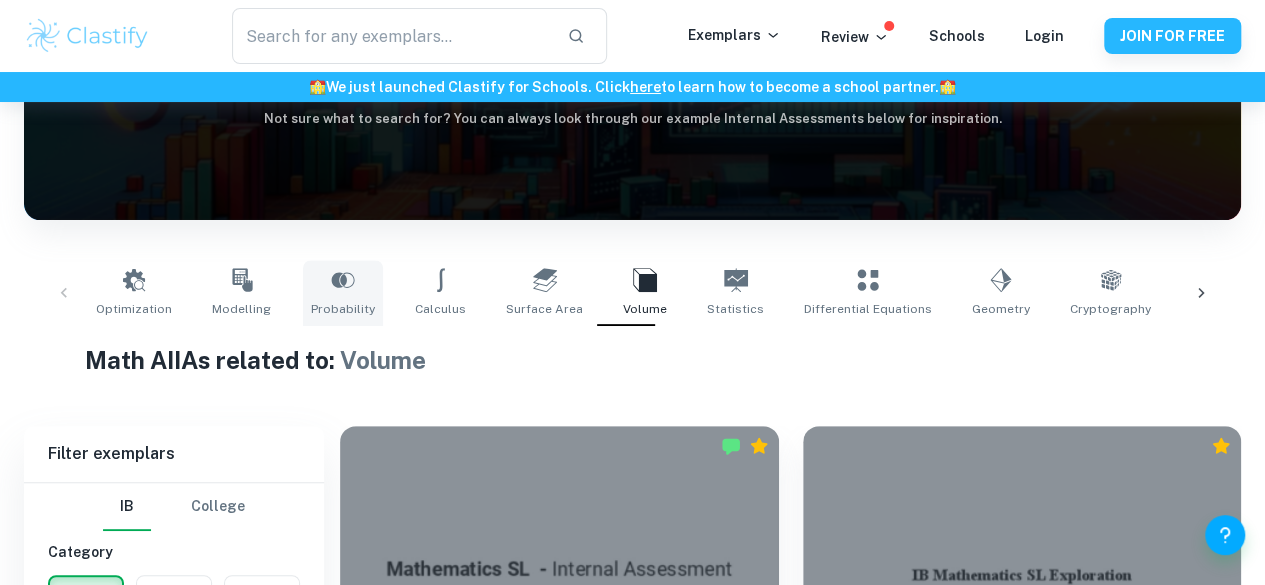 click on "Probability" at bounding box center [343, 309] 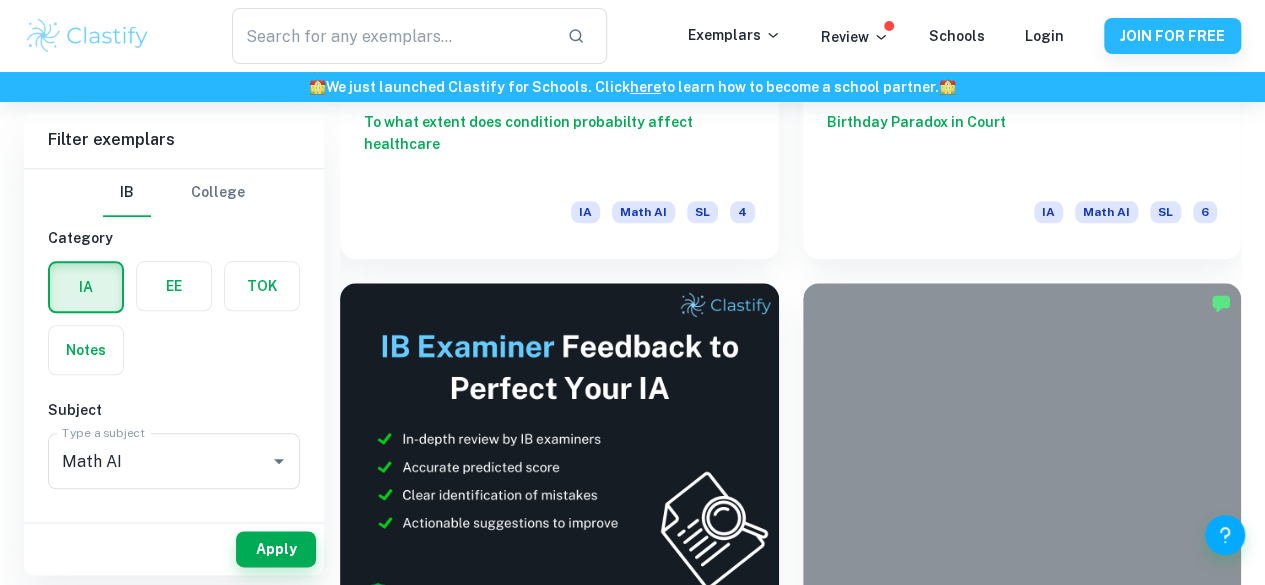 scroll, scrollTop: 926, scrollLeft: 0, axis: vertical 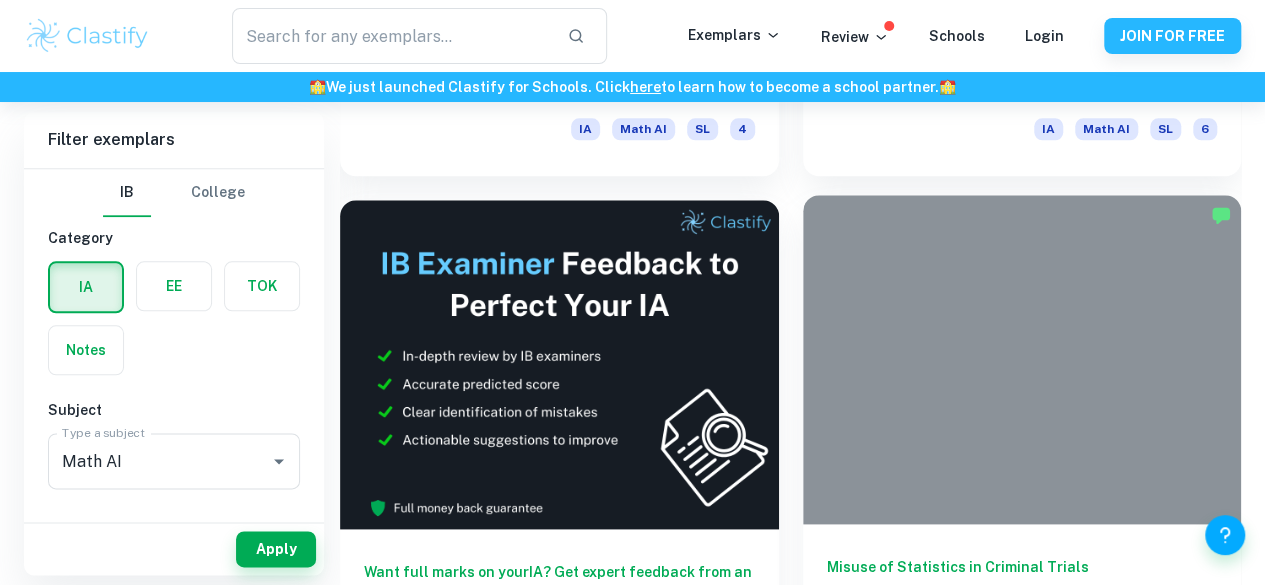 click on "Misuse of Statistics in Criminal Trials IA Math AI SL 5" at bounding box center (1022, 614) 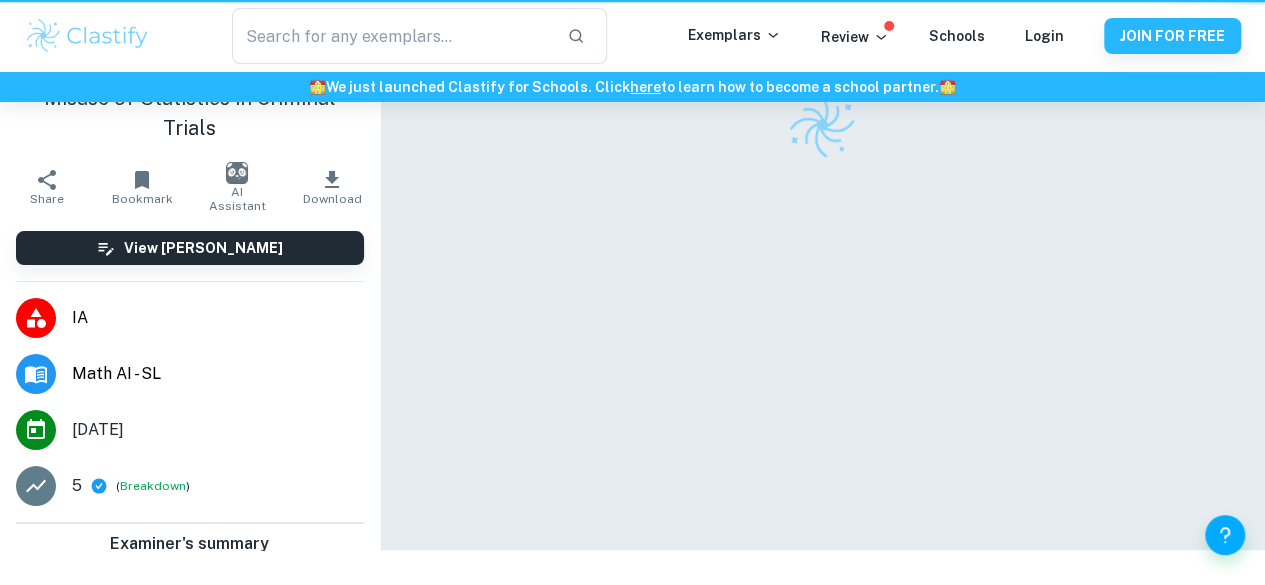 scroll, scrollTop: 0, scrollLeft: 0, axis: both 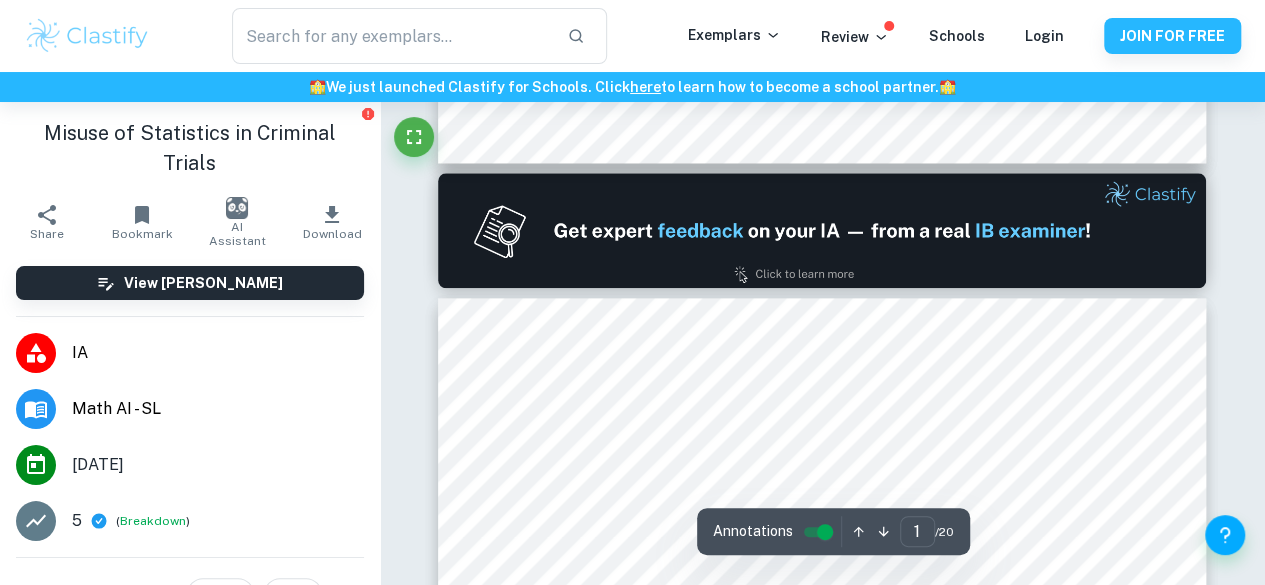 type on "2" 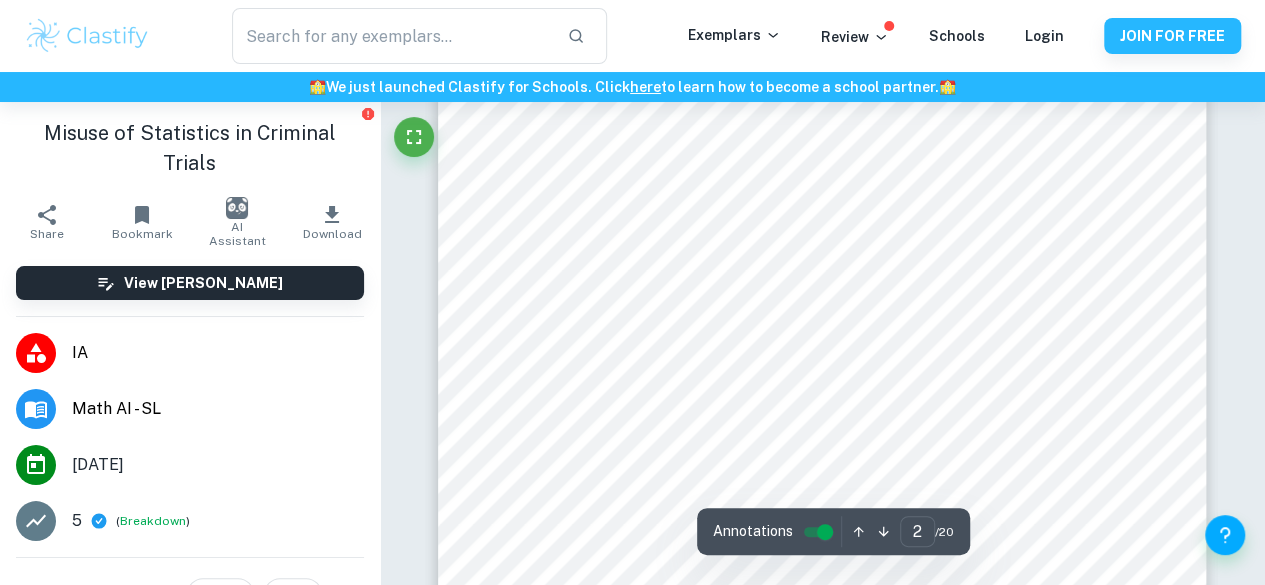 scroll, scrollTop: 1411, scrollLeft: 0, axis: vertical 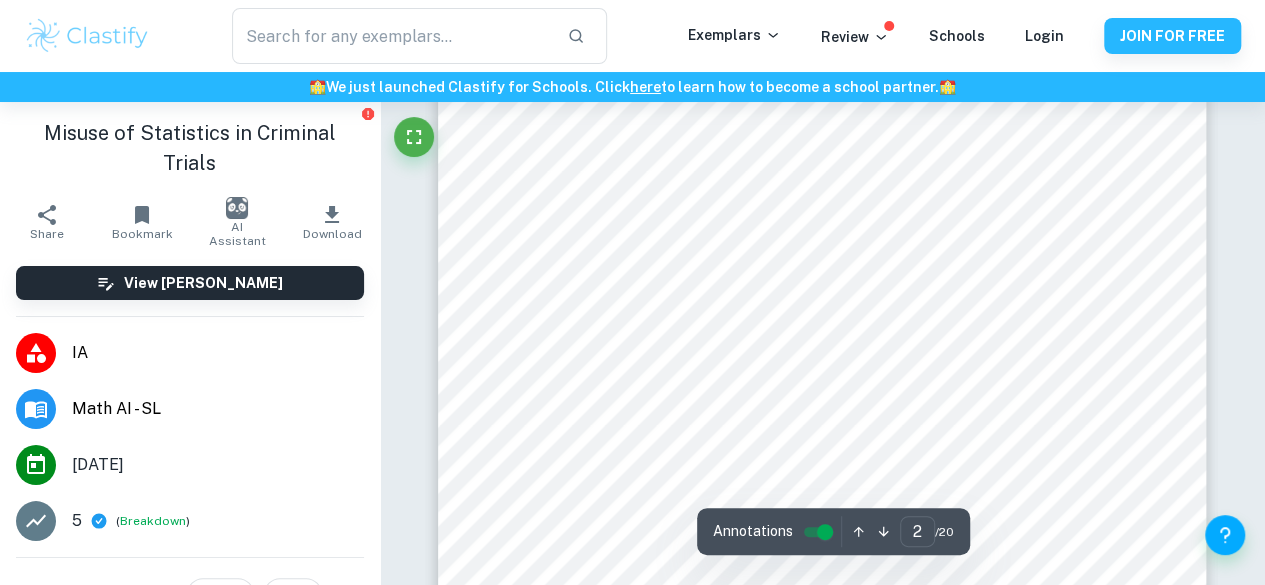 click at bounding box center (380, -1309) 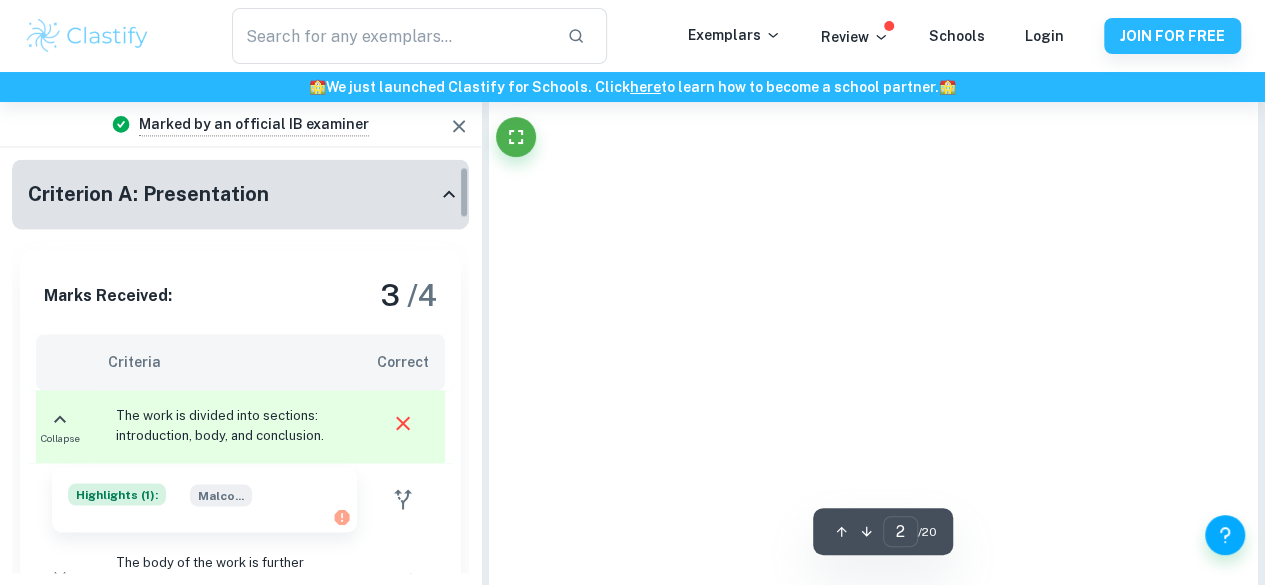 scroll, scrollTop: 60, scrollLeft: 0, axis: vertical 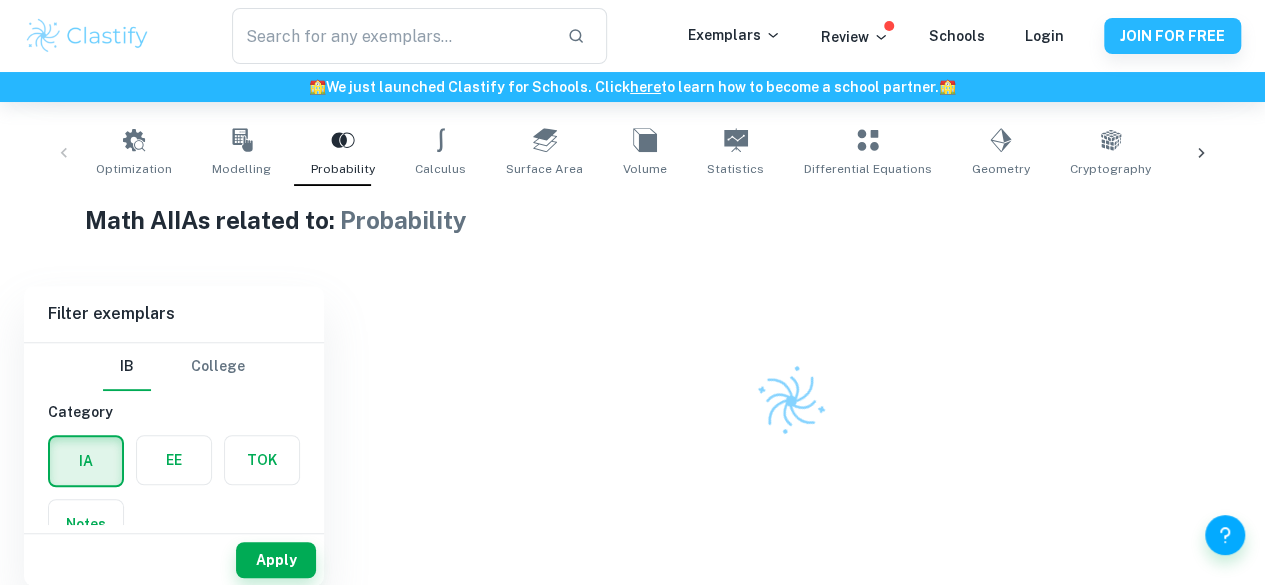 type on "Volume" 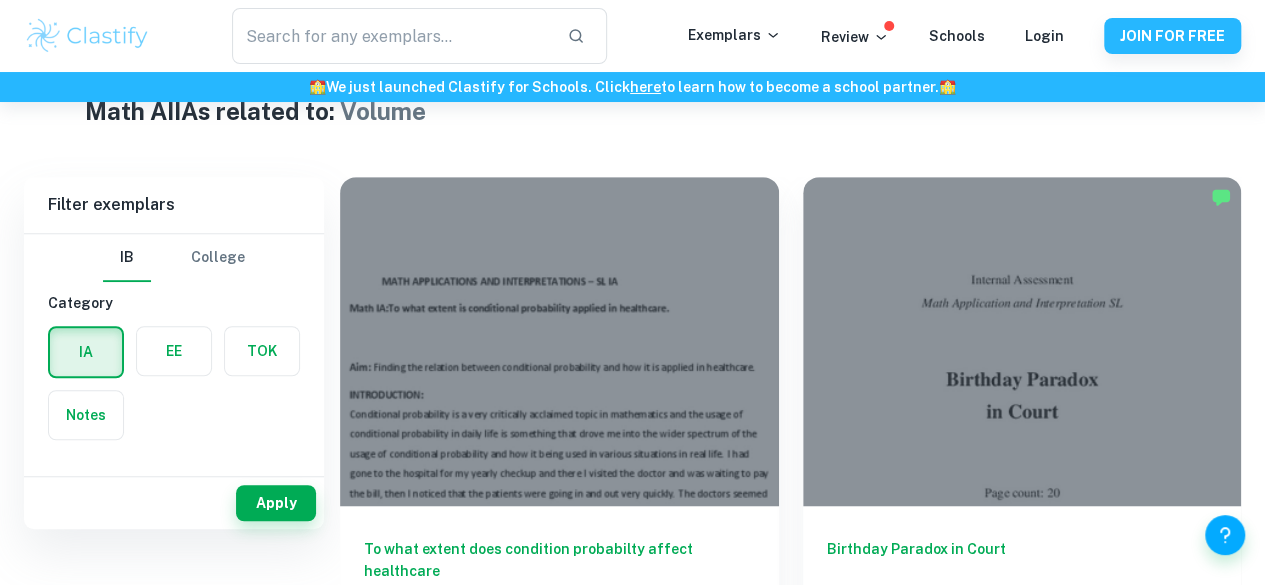 scroll, scrollTop: 512, scrollLeft: 0, axis: vertical 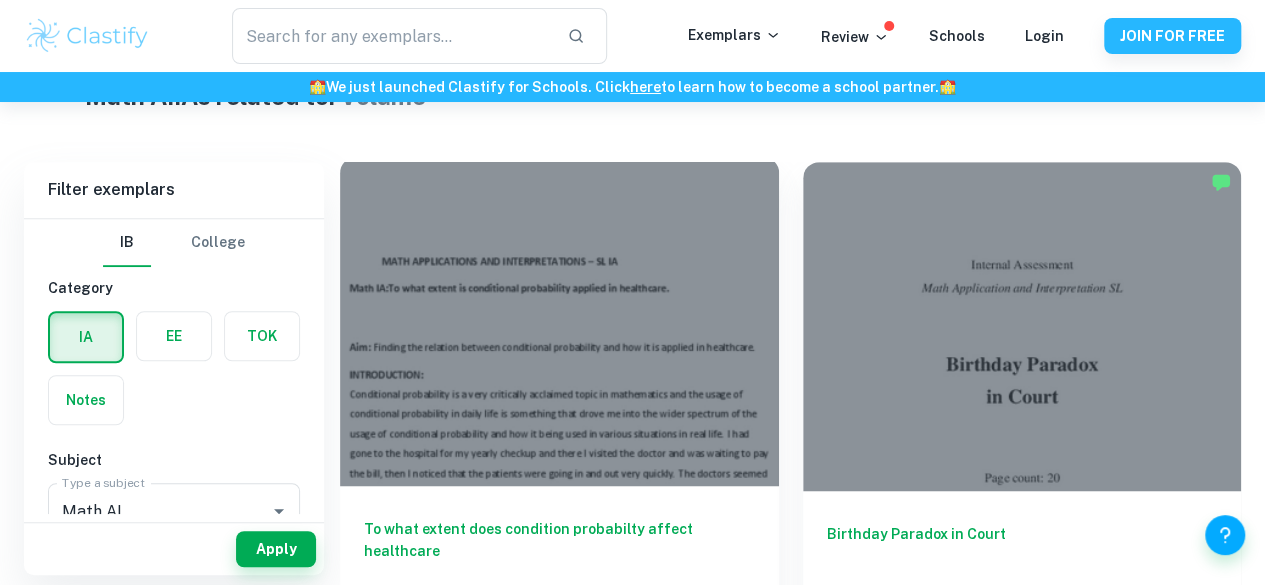 click at bounding box center [559, 321] 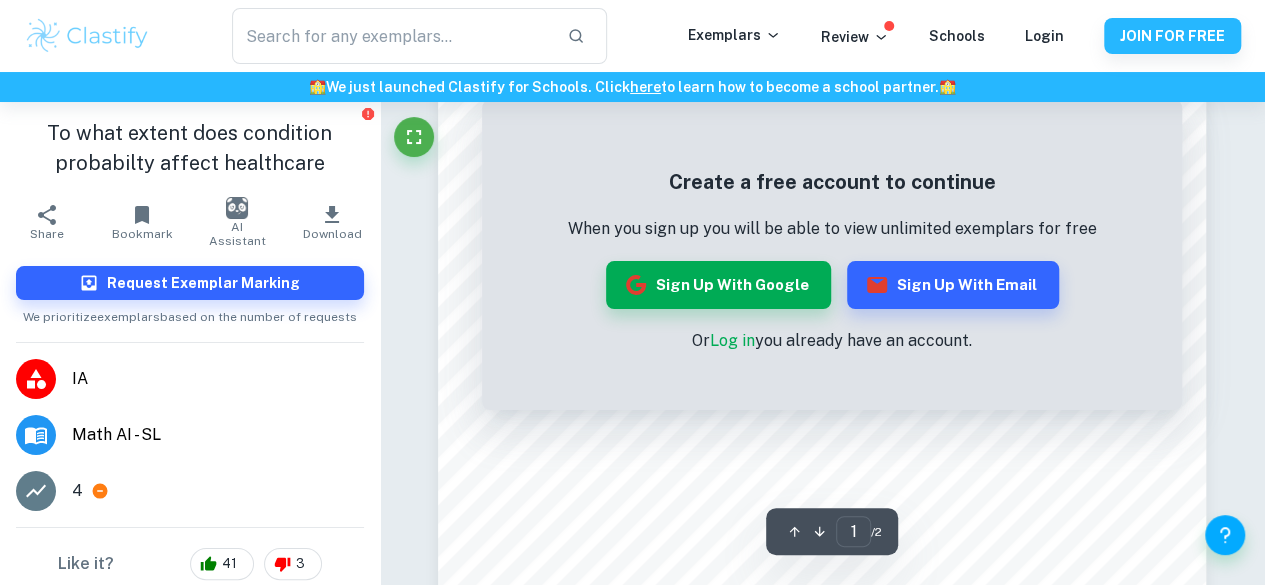 scroll, scrollTop: 0, scrollLeft: 0, axis: both 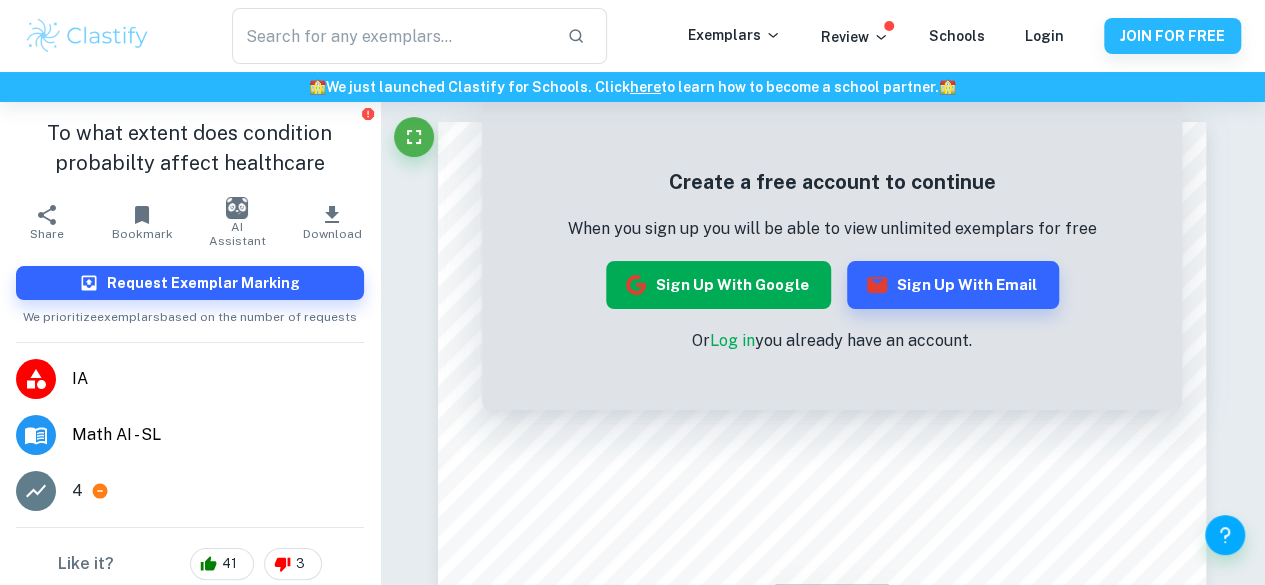 click on "Sign up with Google" at bounding box center (718, 285) 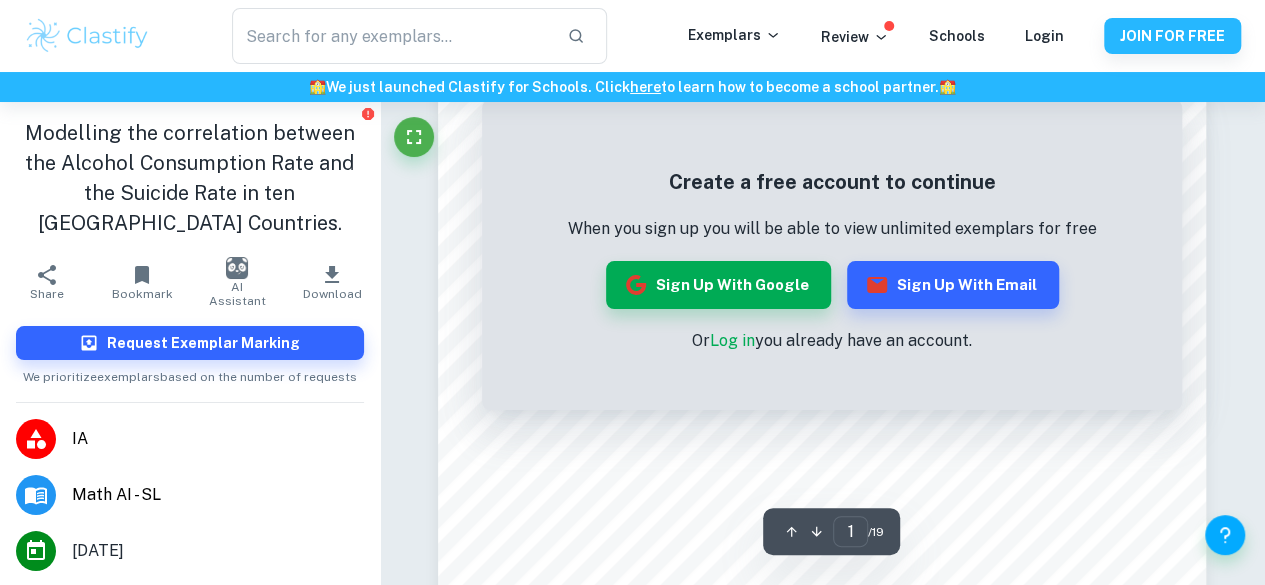 scroll, scrollTop: 0, scrollLeft: 0, axis: both 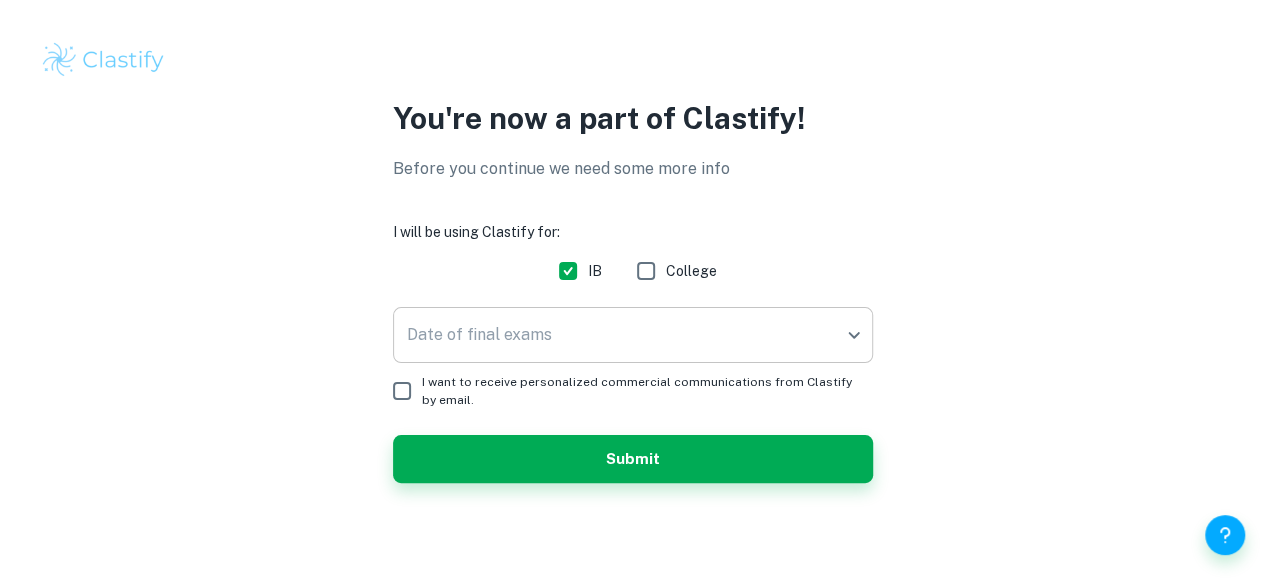click on "We value your privacy We use cookies to enhance your browsing experience, serve personalised ads or content, and analyse our traffic. By clicking "Accept All", you consent to our use of cookies.   Cookie Policy Customise   Reject All   Accept All   Customise Consent Preferences   We use cookies to help you navigate efficiently and perform certain functions. You will find detailed information about all cookies under each consent category below. The cookies that are categorised as "Necessary" are stored on your browser as they are essential for enabling the basic functionalities of the site. ...  Show more For more information on how Google's third-party cookies operate and handle your data, see:   Google Privacy Policy Necessary Always Active Necessary cookies are required to enable the basic features of this site, such as providing secure log-in or adjusting your consent preferences. These cookies do not store any personally identifiable data. Functional Analytics Performance Advertisement Uncategorised" at bounding box center (632, 292) 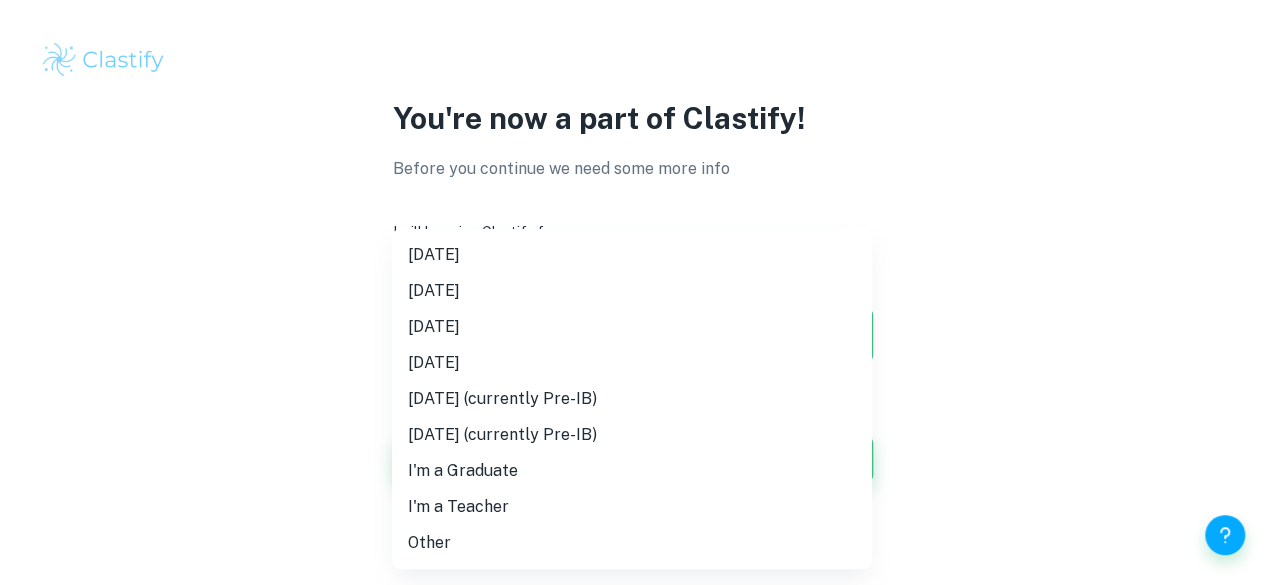 click on "[DATE]" at bounding box center (632, 363) 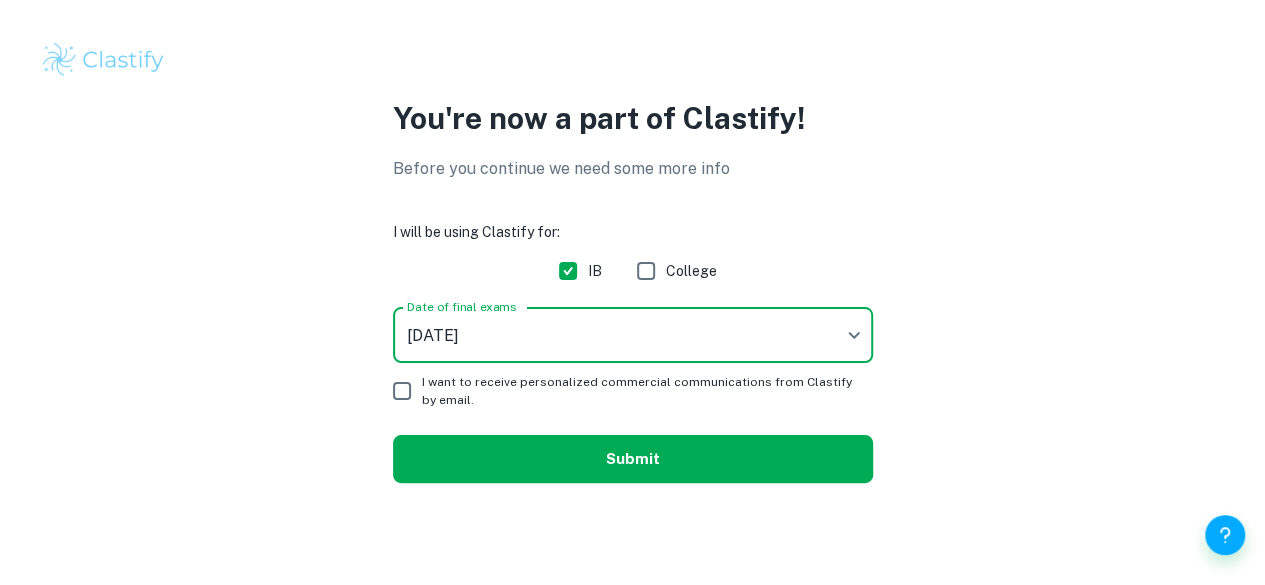 click on "Submit" at bounding box center (633, 459) 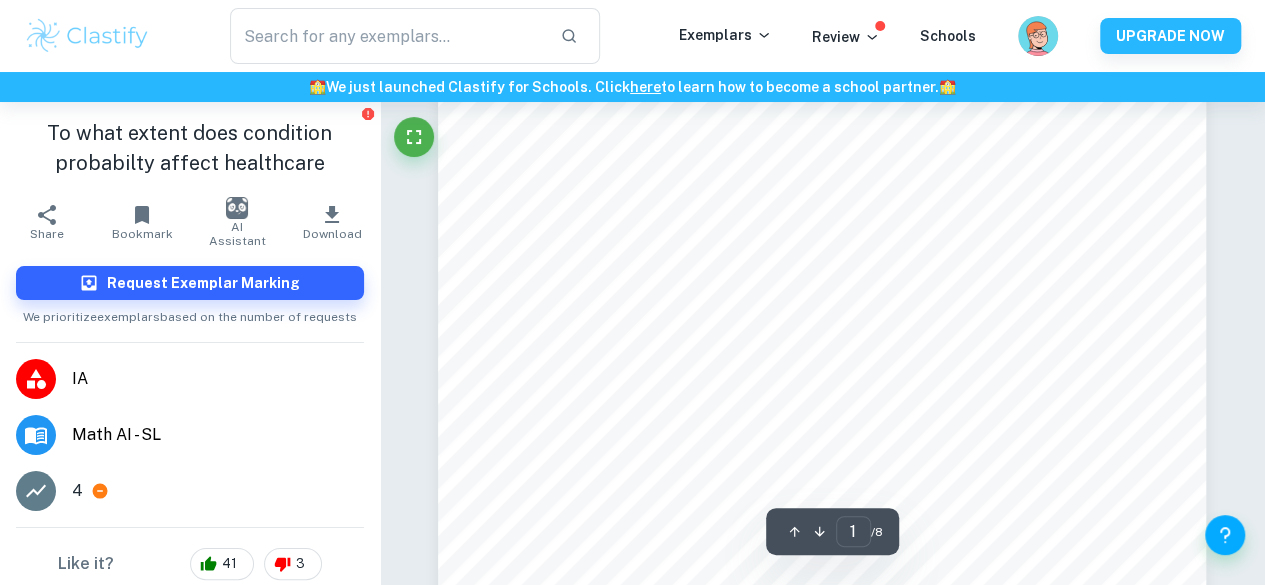 scroll, scrollTop: 262, scrollLeft: 0, axis: vertical 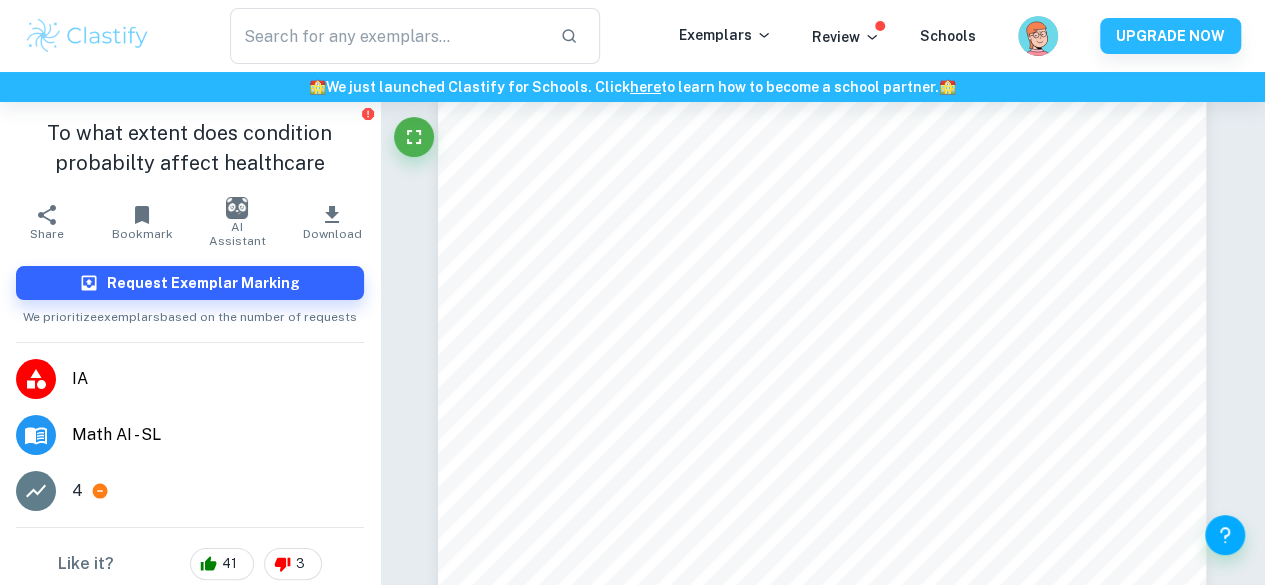 click at bounding box center (87, 36) 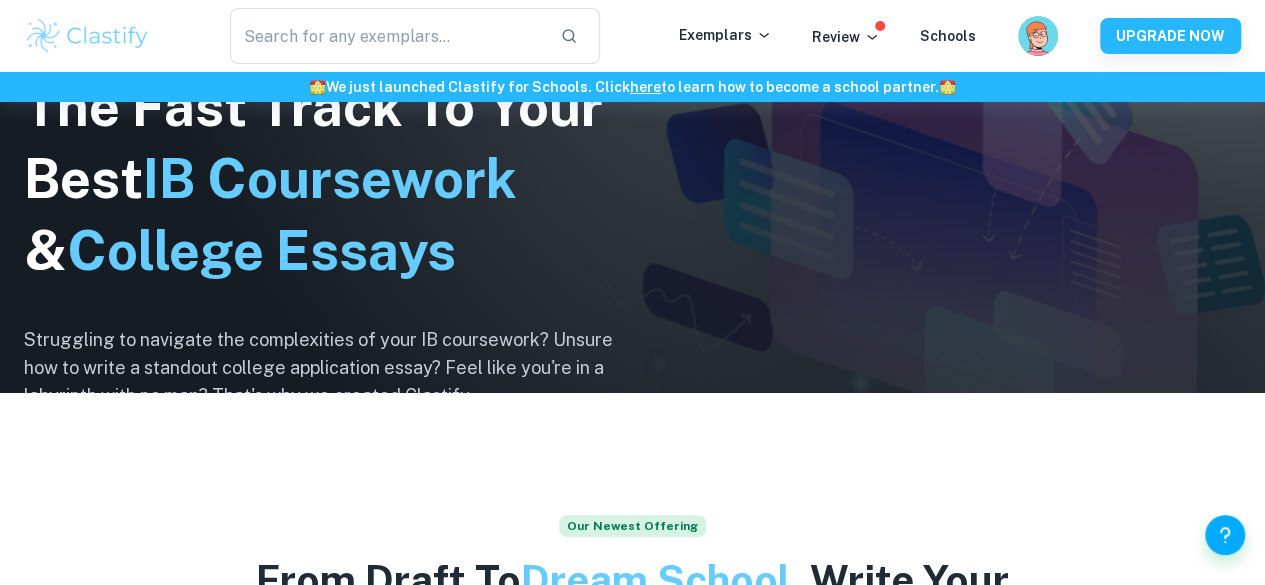 scroll, scrollTop: 0, scrollLeft: 0, axis: both 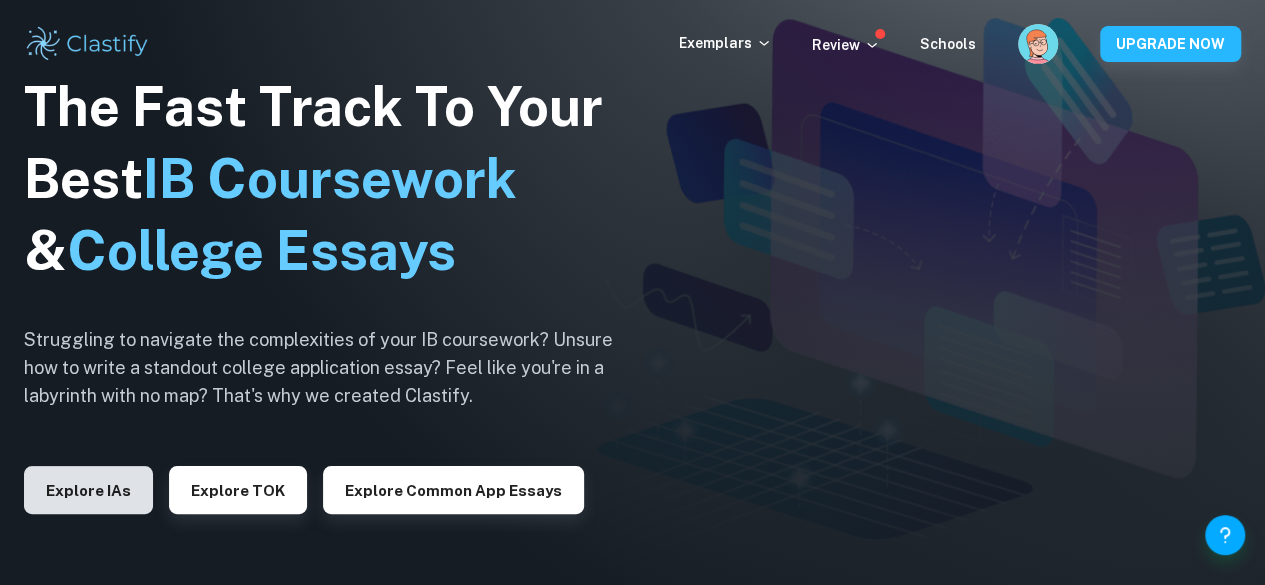 click on "Explore IAs" at bounding box center [88, 490] 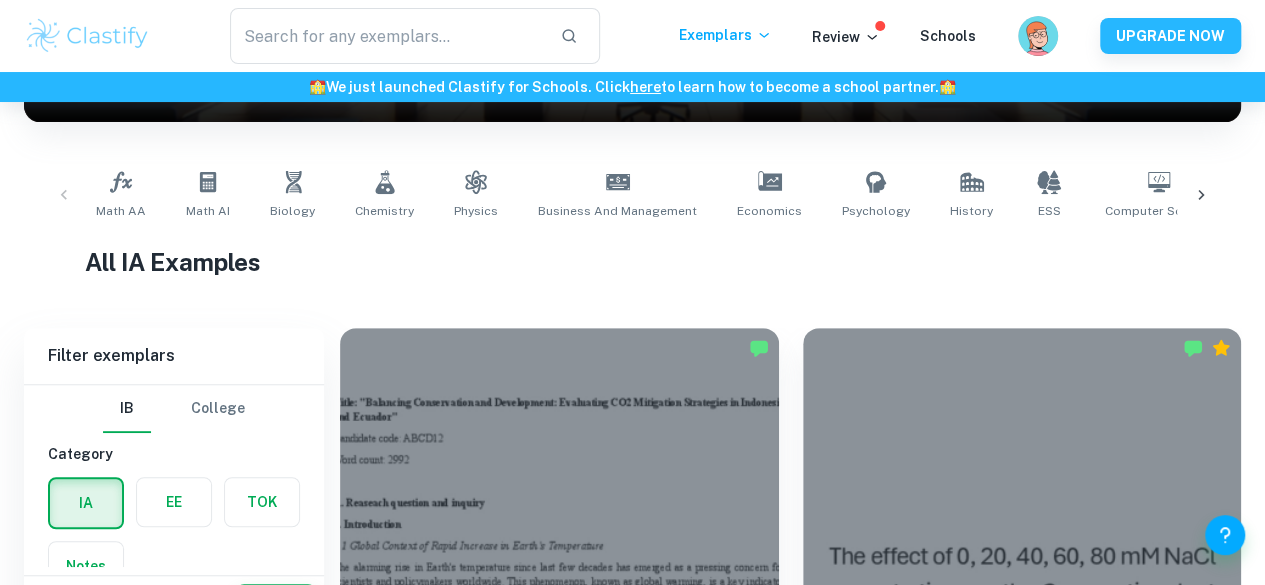 scroll, scrollTop: 355, scrollLeft: 0, axis: vertical 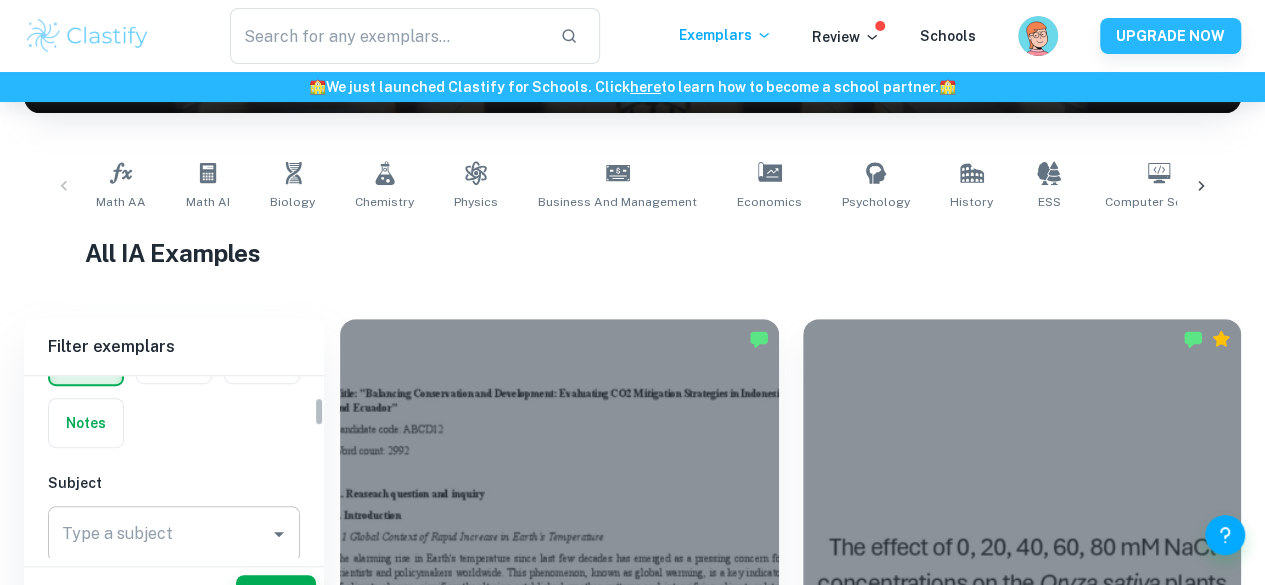 click on "Type a subject Type a subject" at bounding box center (174, 534) 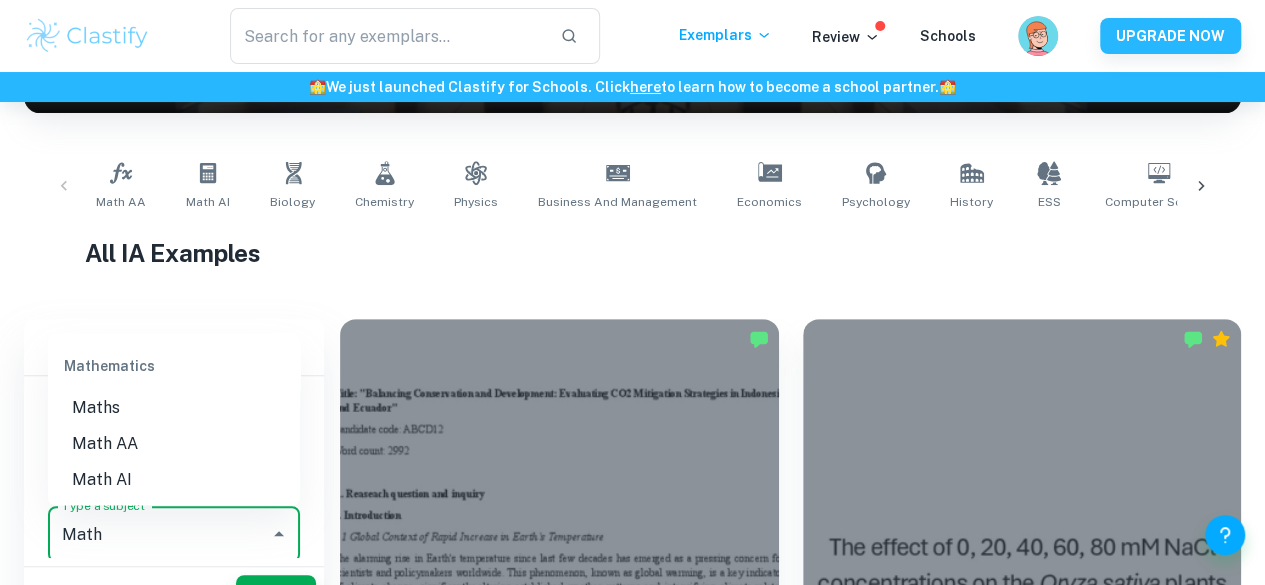 click on "Math AI" at bounding box center (174, 479) 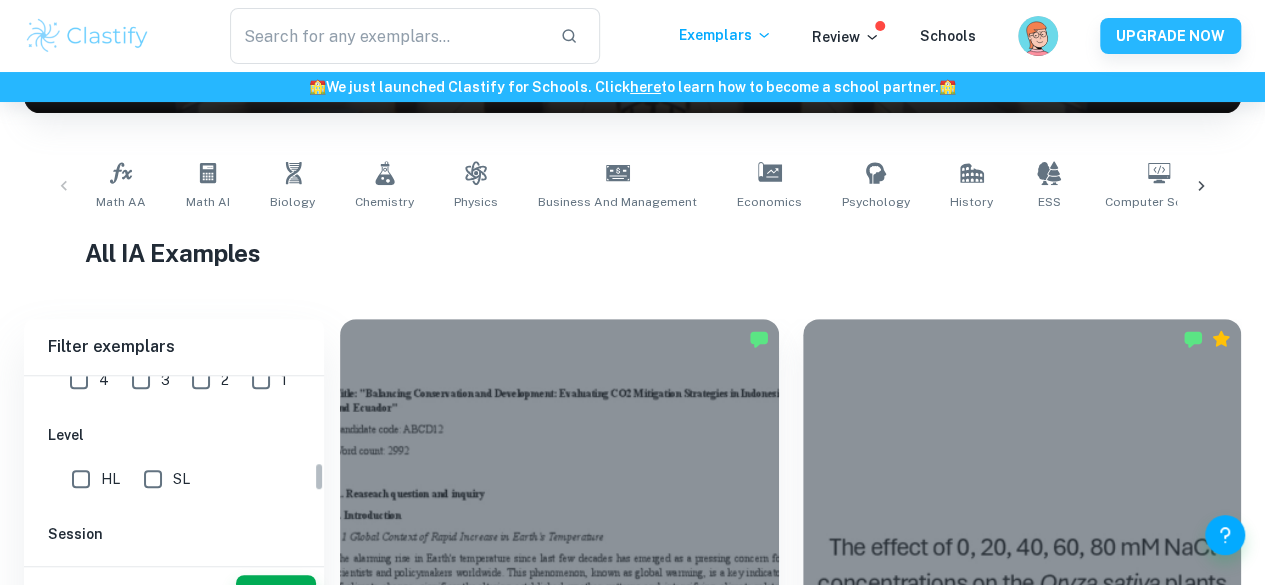 scroll, scrollTop: 544, scrollLeft: 0, axis: vertical 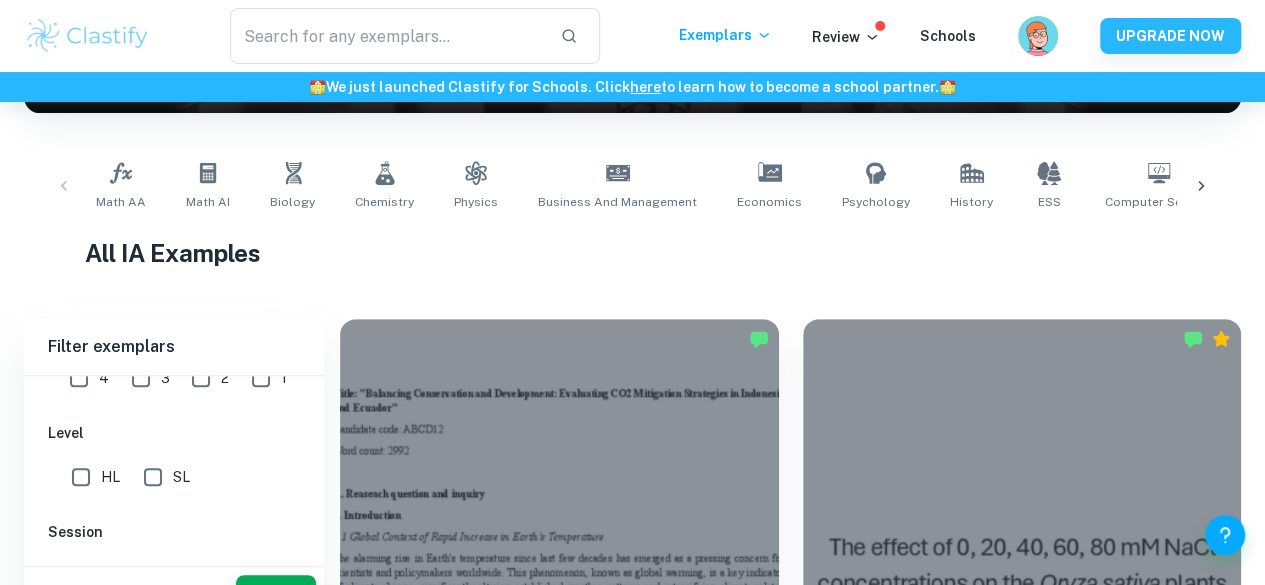 type on "Math AI" 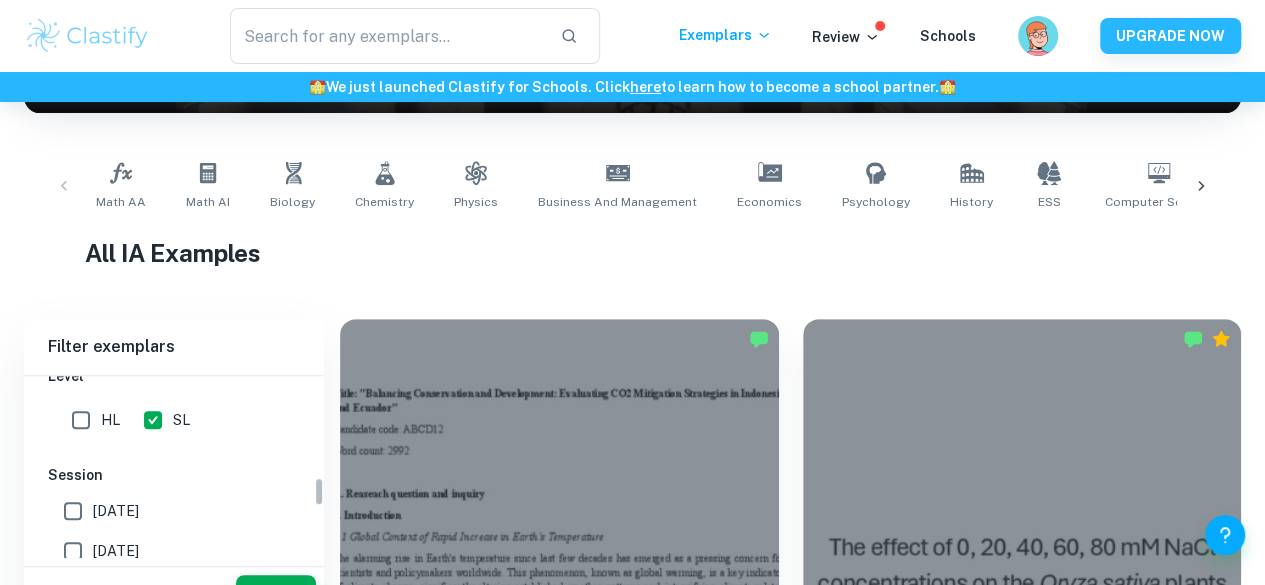scroll, scrollTop: 671, scrollLeft: 0, axis: vertical 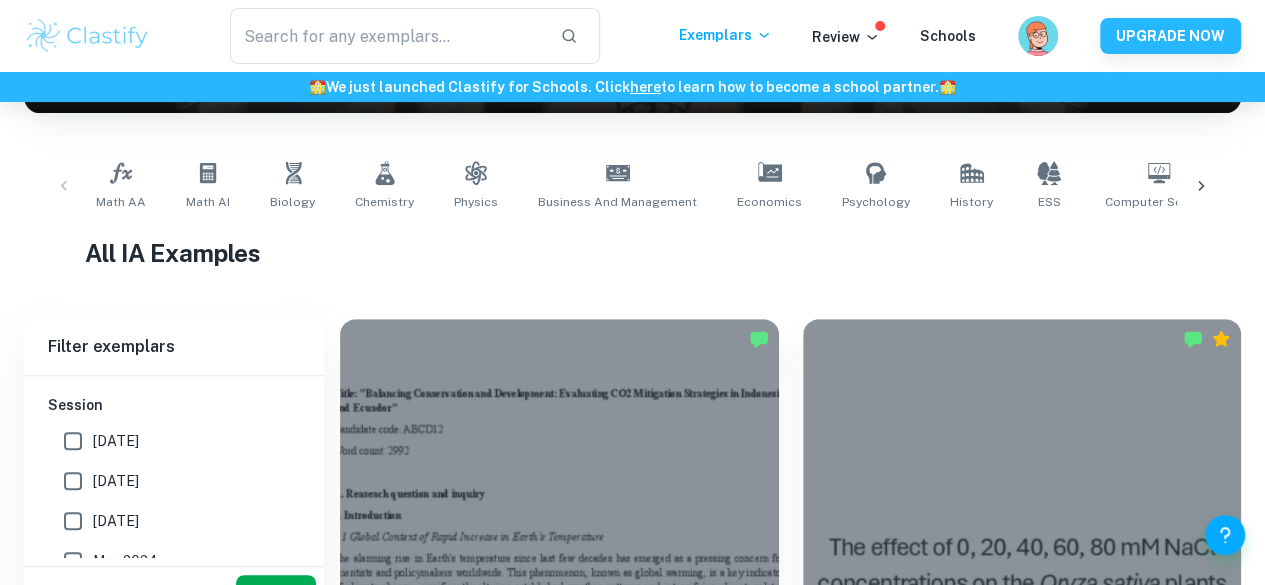 click on "Apply" at bounding box center [276, 593] 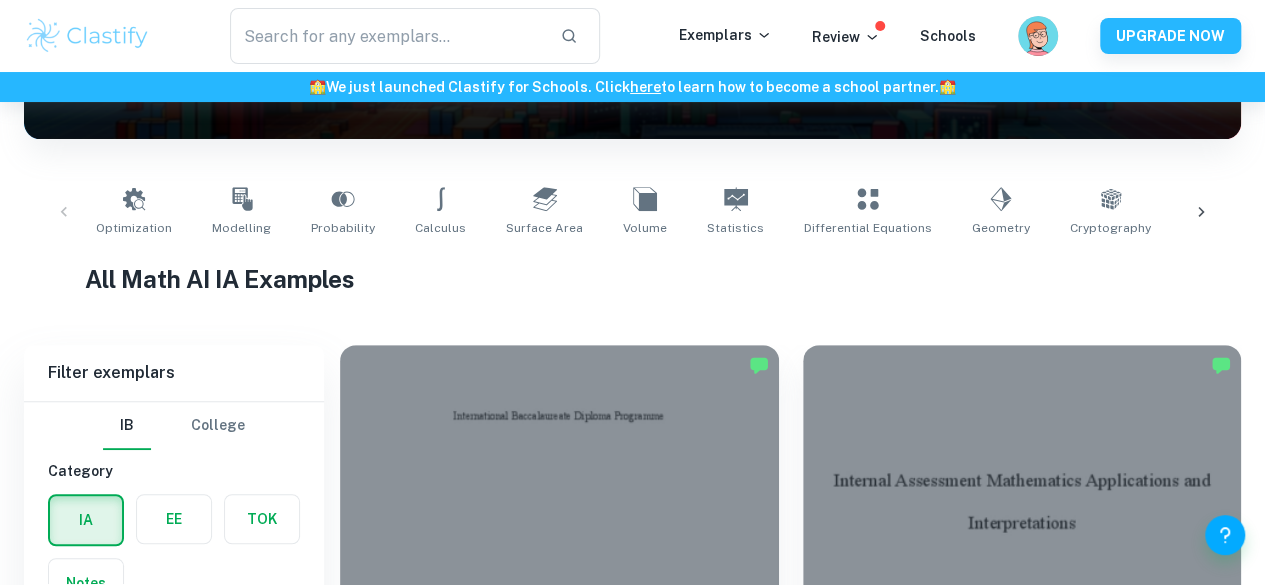 scroll, scrollTop: 330, scrollLeft: 0, axis: vertical 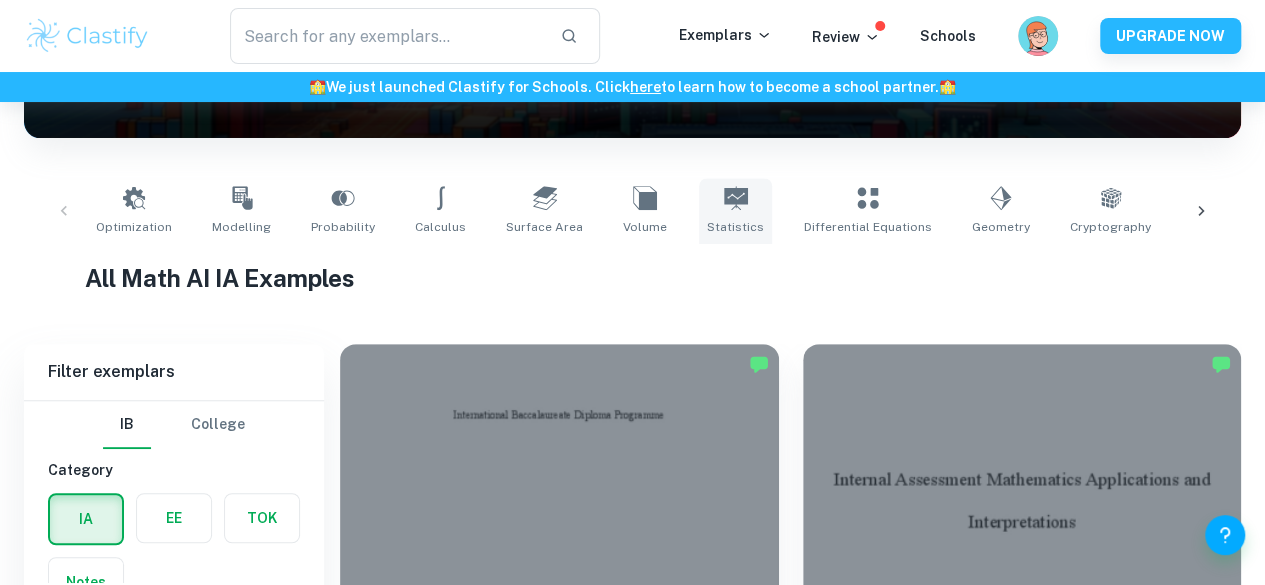 click on "Statistics" at bounding box center (735, 211) 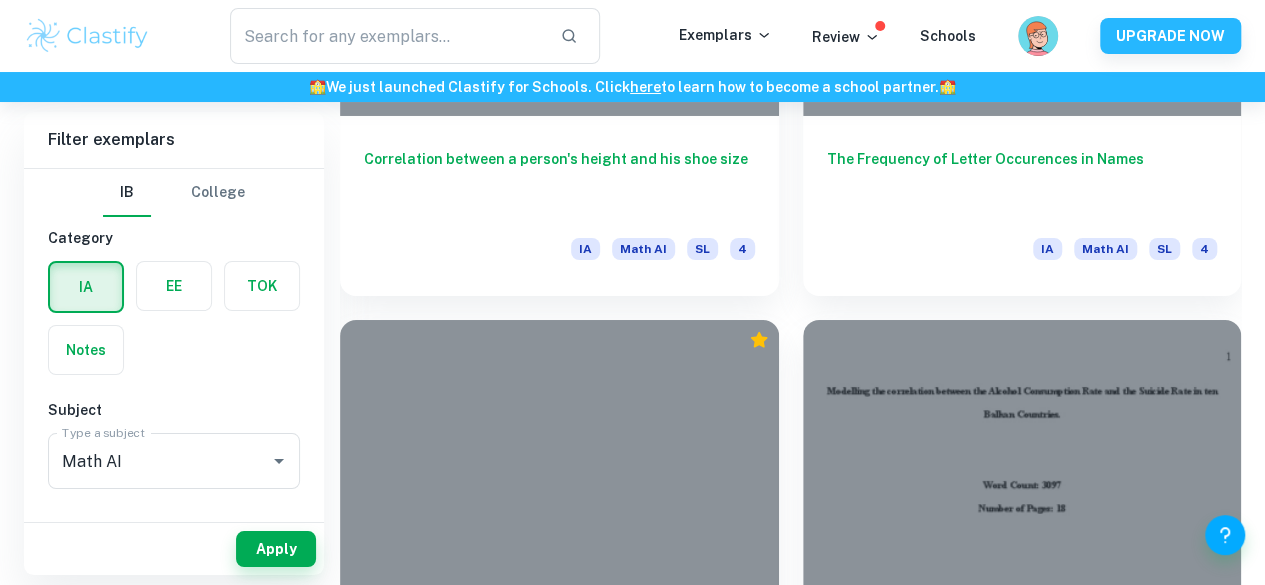 scroll, scrollTop: 3549, scrollLeft: 0, axis: vertical 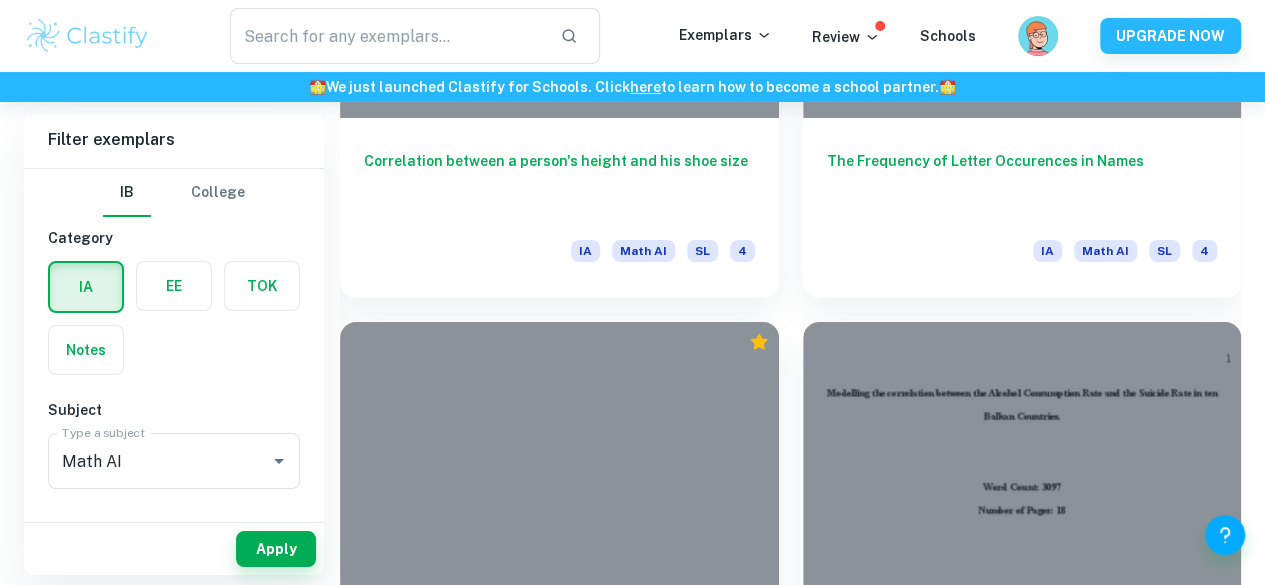 click on "What is the relationship between scores for Women’s Economic Opportunity Index and KOF Globalisation Index for 126 countries in [DATE]? IA Math AI SL 7" at bounding box center (1022, 3401) 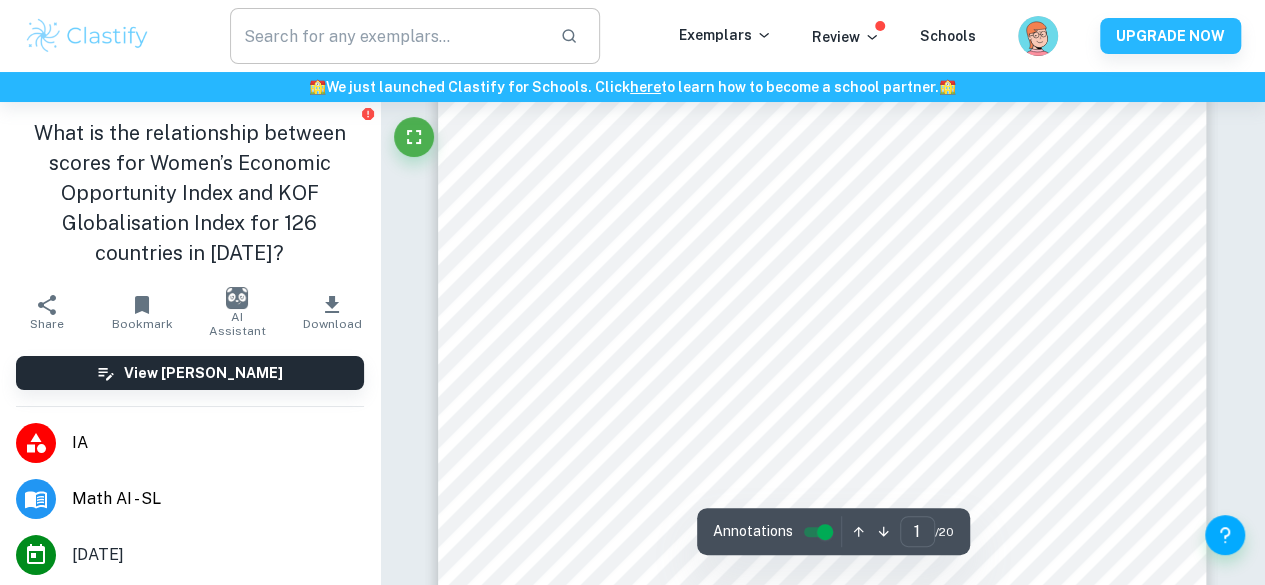 scroll, scrollTop: 225, scrollLeft: 0, axis: vertical 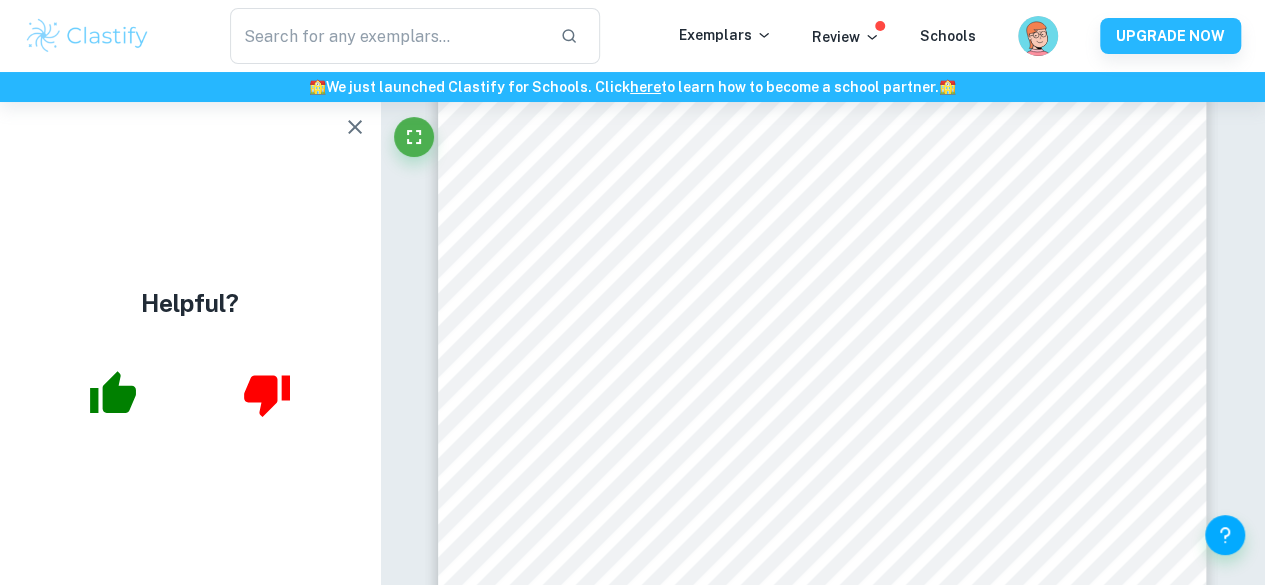 click 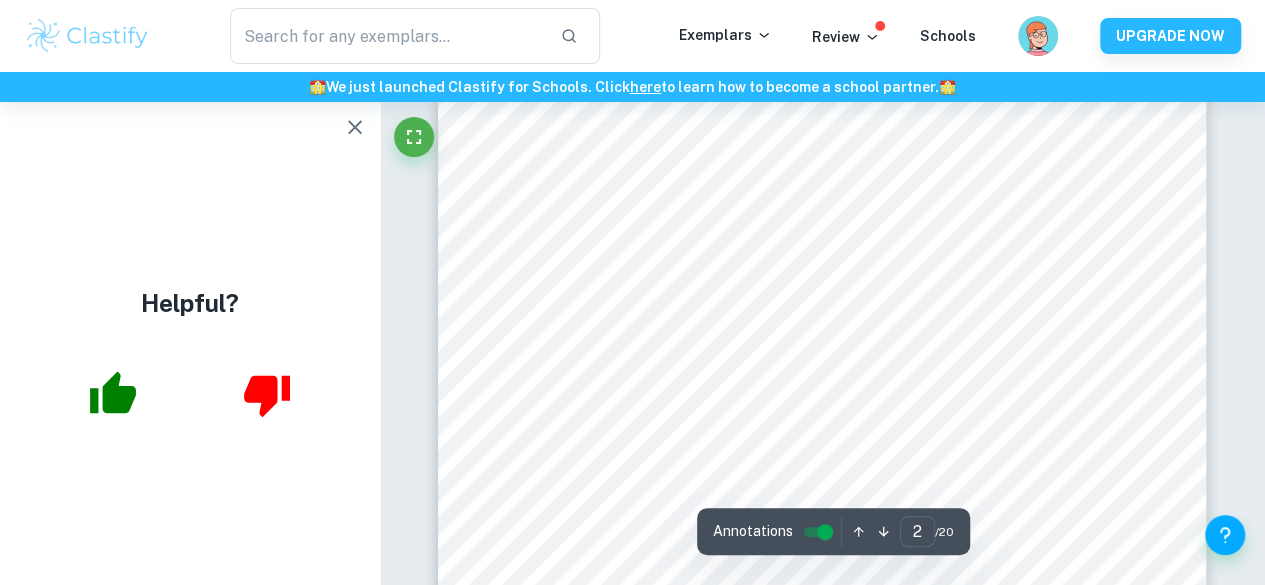 type on "1" 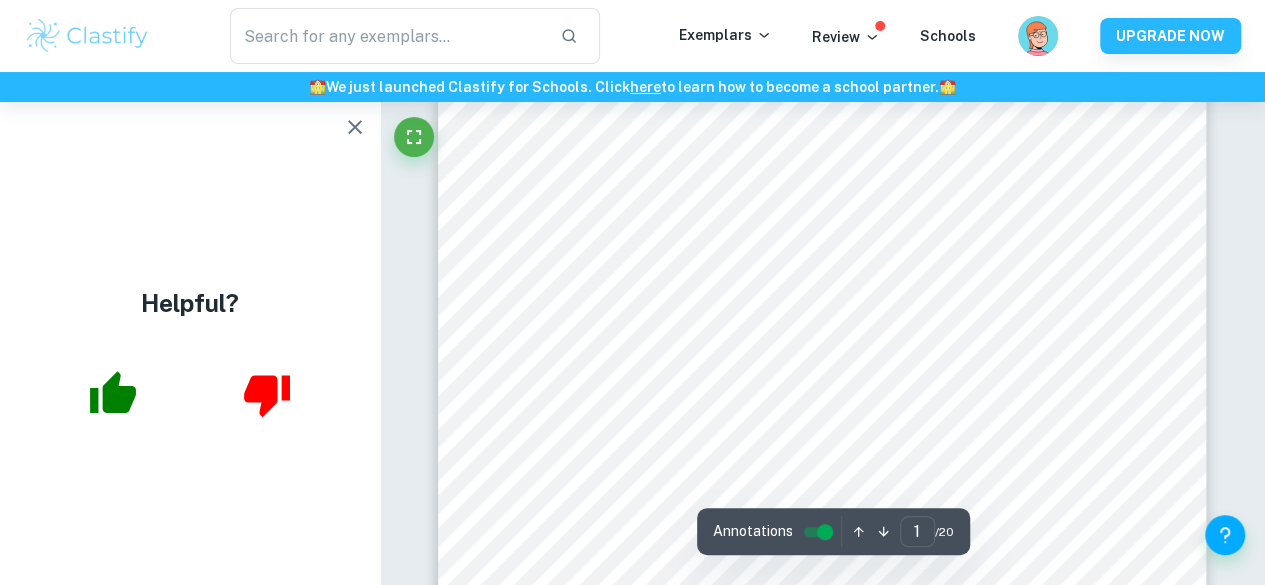 scroll, scrollTop: 0, scrollLeft: 0, axis: both 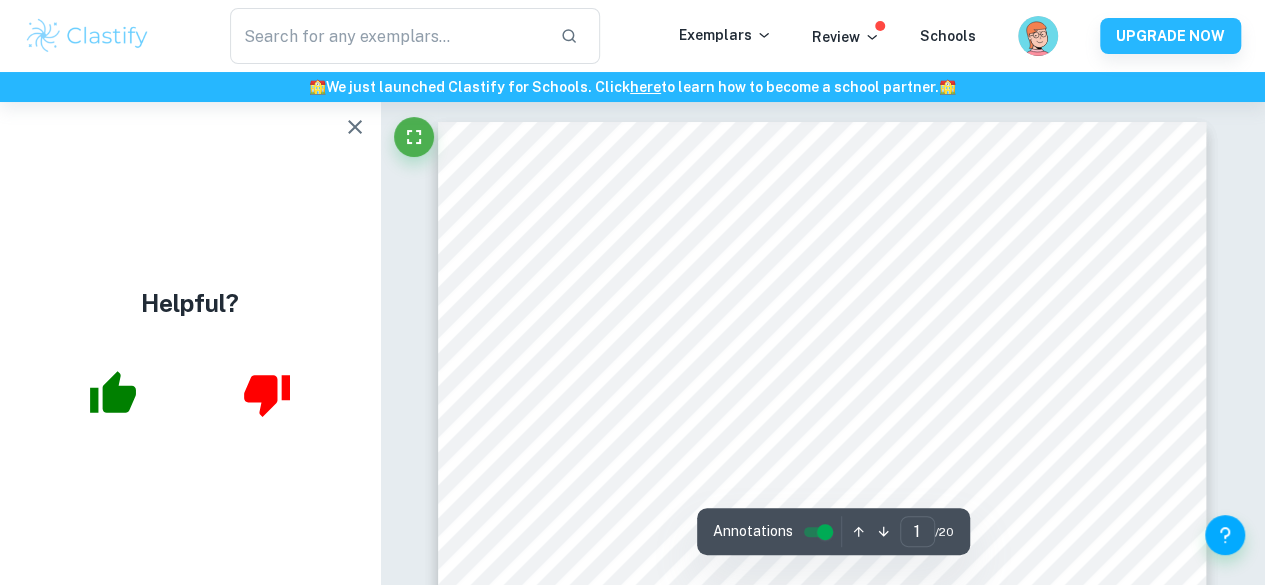 click 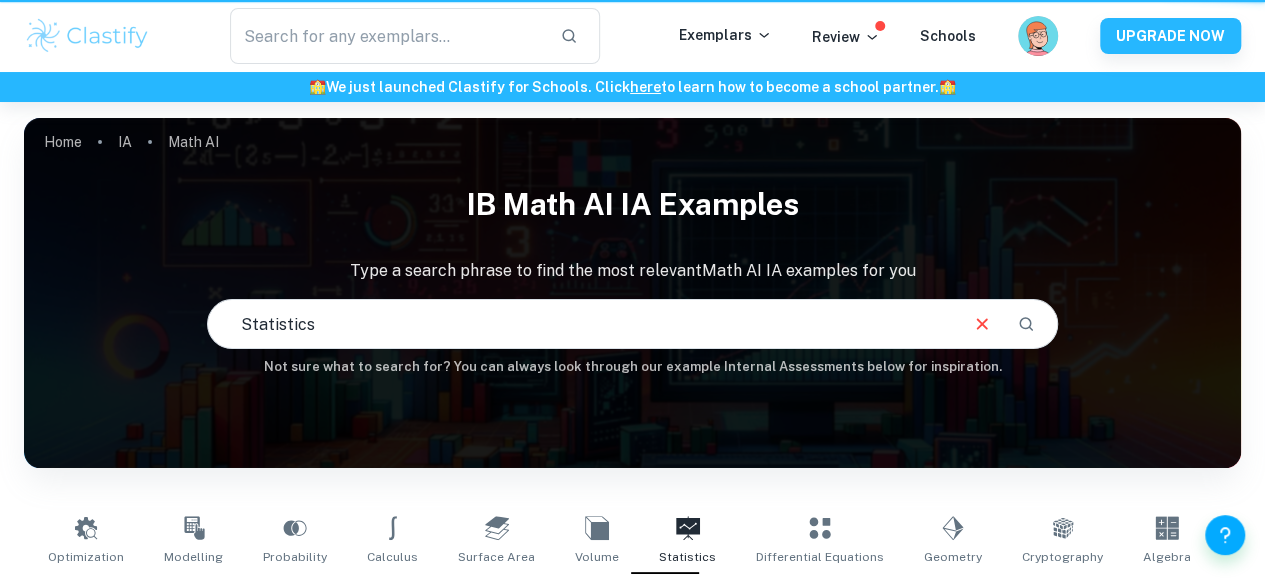 scroll, scrollTop: 388, scrollLeft: 0, axis: vertical 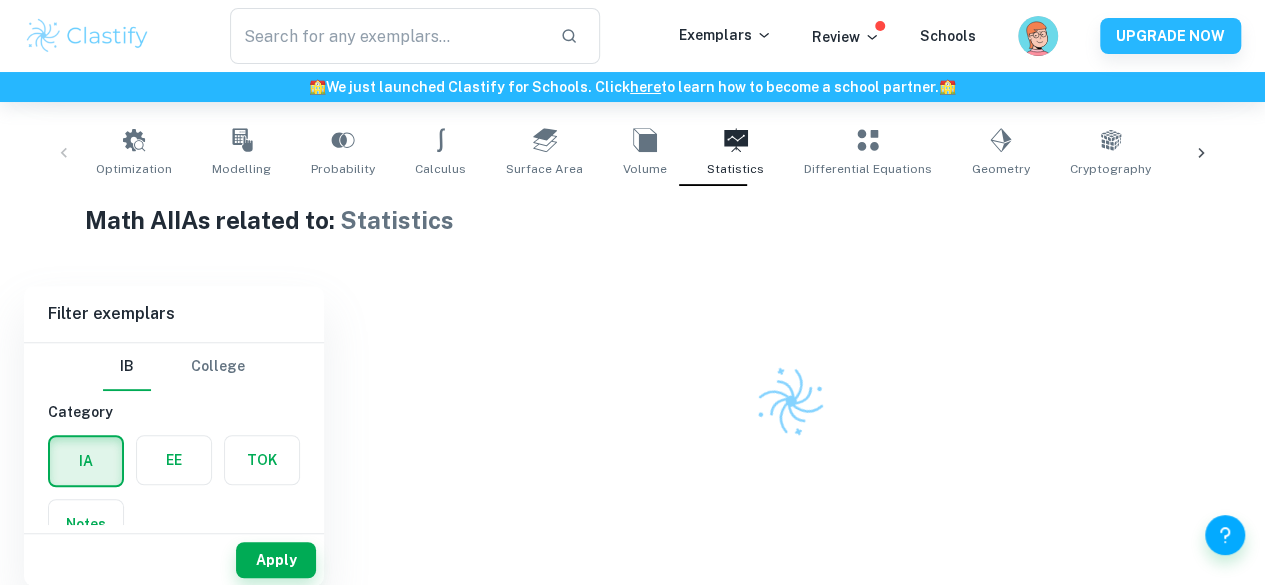 click at bounding box center (790, 365) 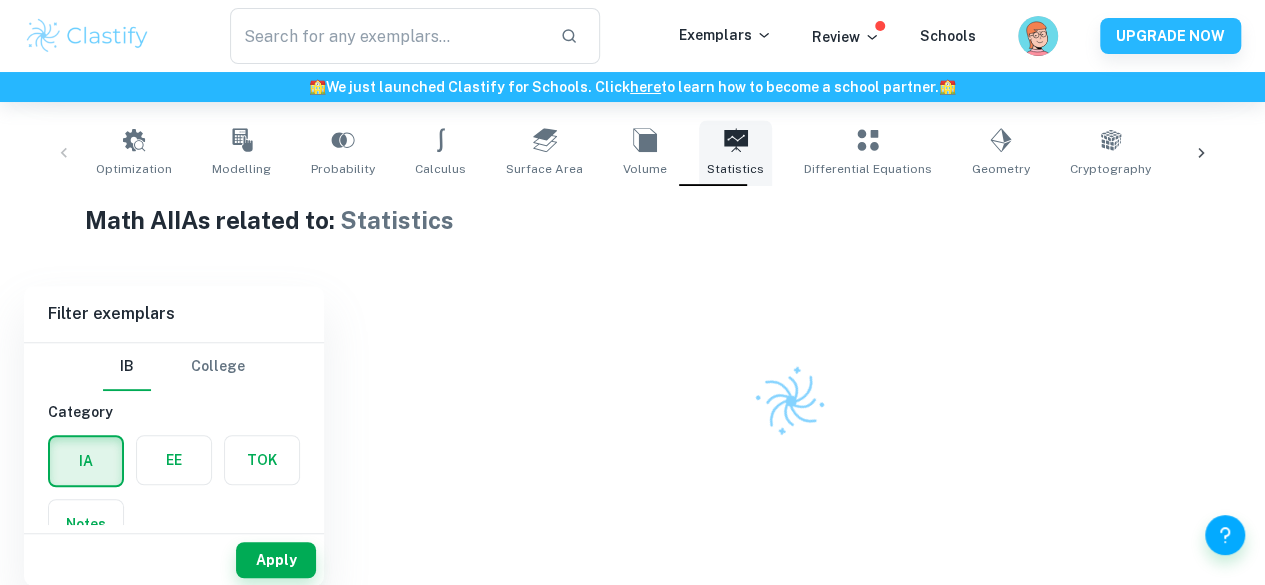 click on "Statistics" at bounding box center (735, 169) 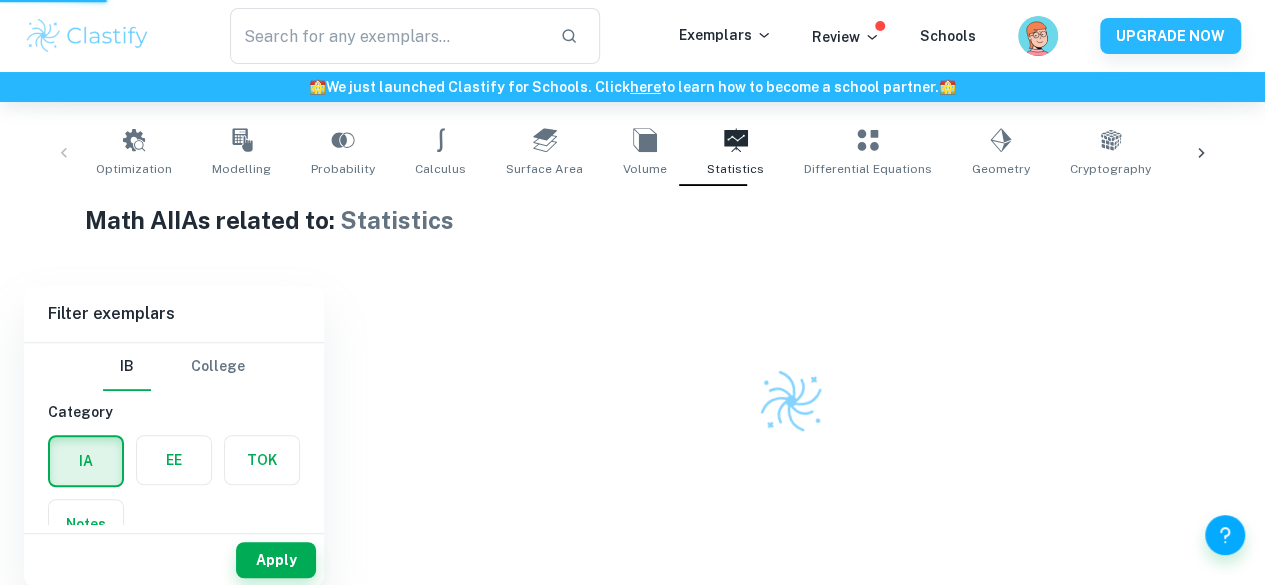 click on "Home IA Math AI IB Math AI IA examples Type a search phrase to find the most relevant  Math AI   IA    examples for you Statistics ​ Not sure what to search for? You can always look through our example Internal Assessments below for inspiration." at bounding box center (632, -270) 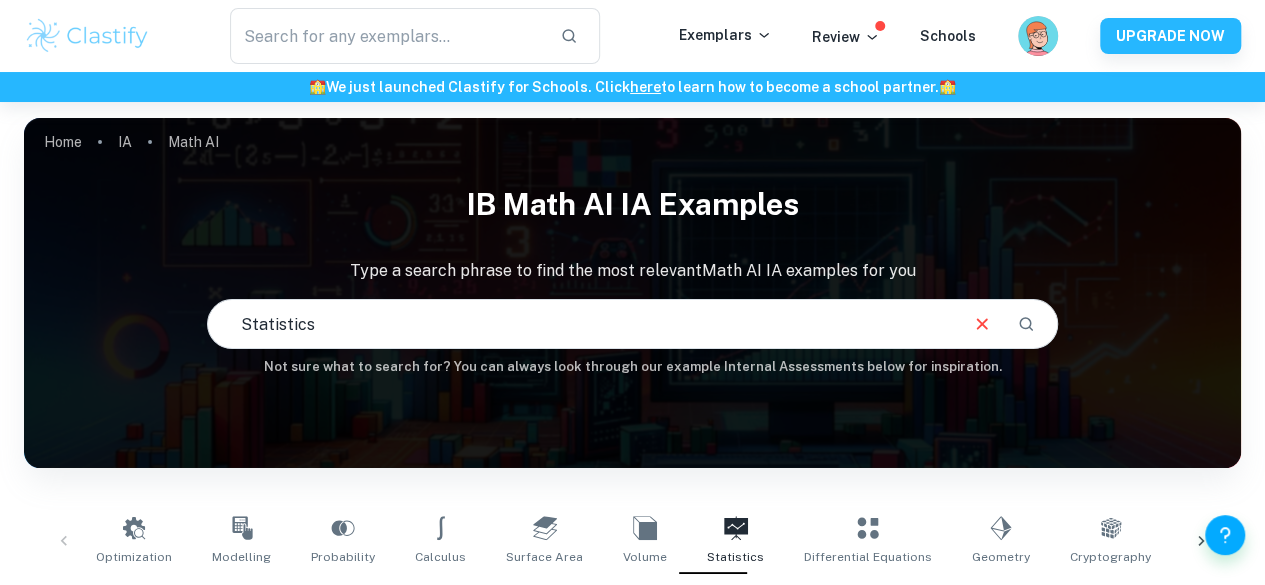 scroll, scrollTop: 87, scrollLeft: 0, axis: vertical 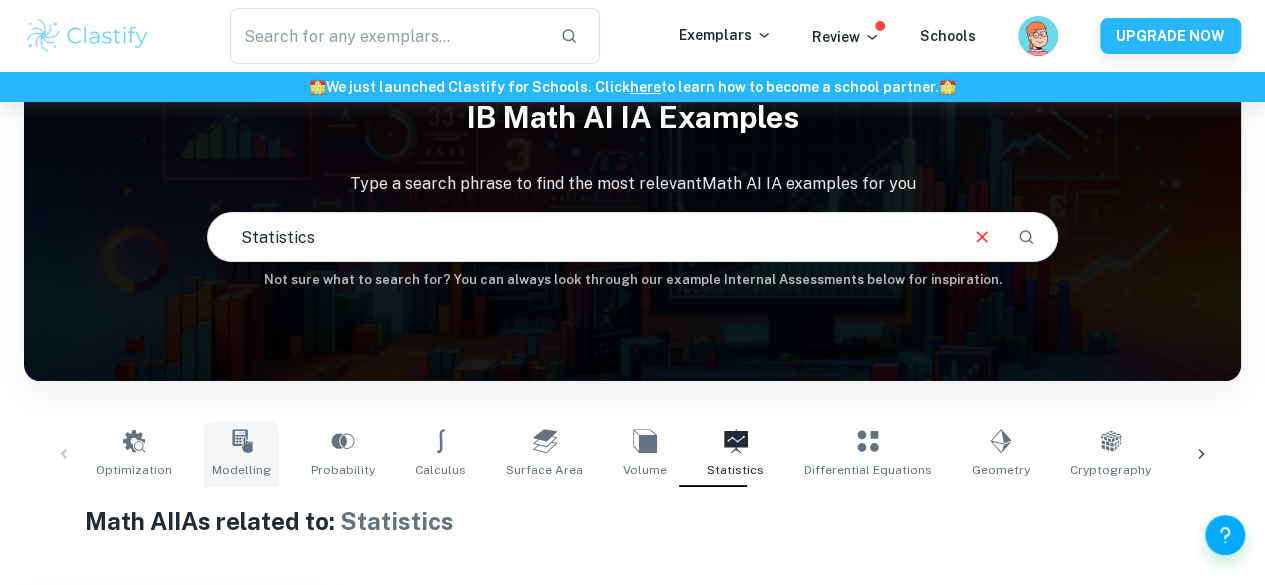 click 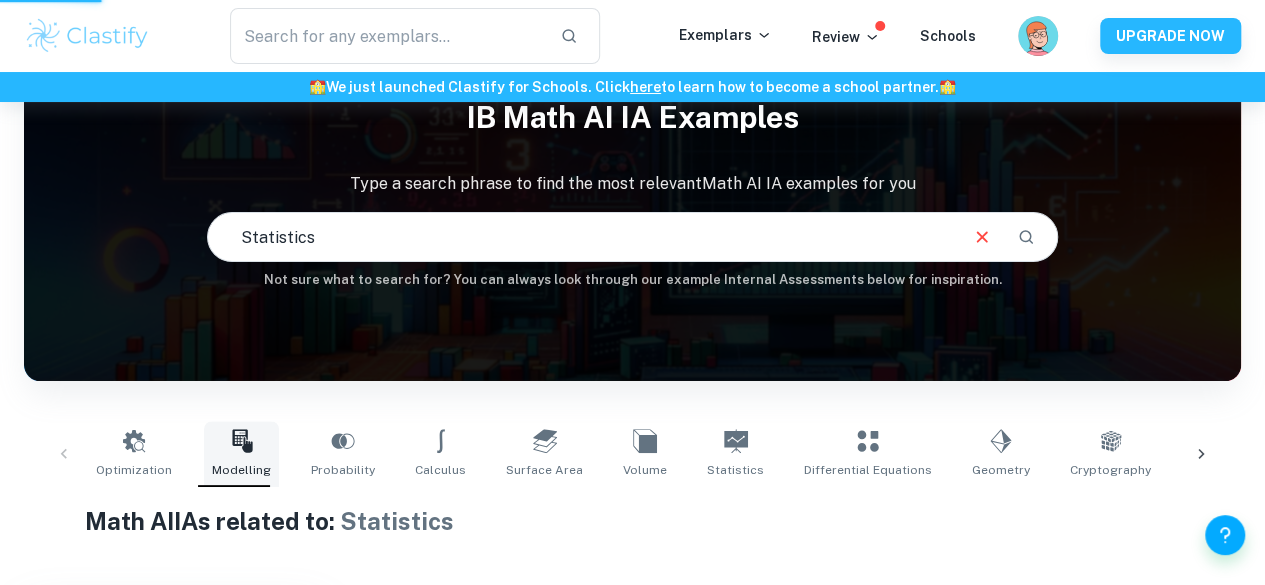 type on "Modelling" 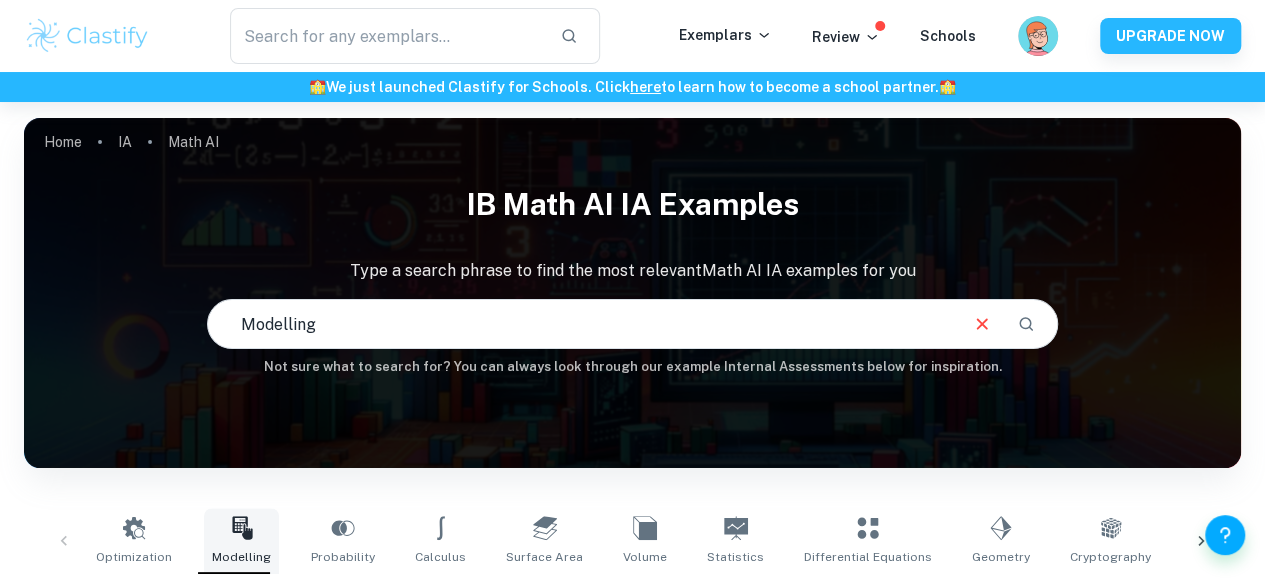 scroll, scrollTop: 388, scrollLeft: 0, axis: vertical 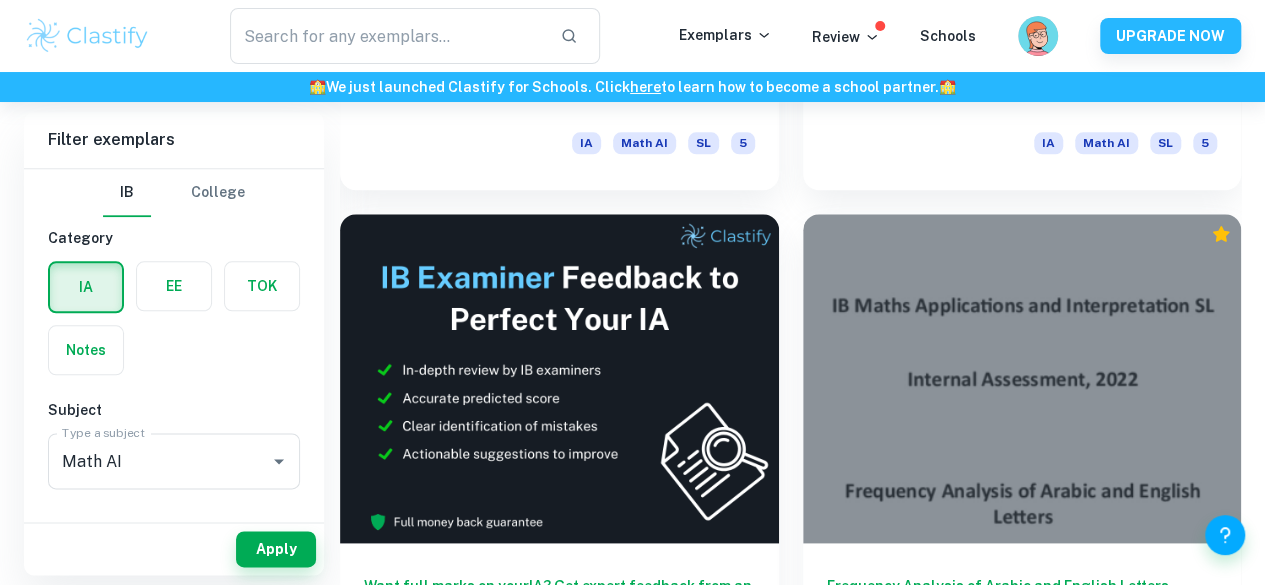 click at bounding box center (559, 906) 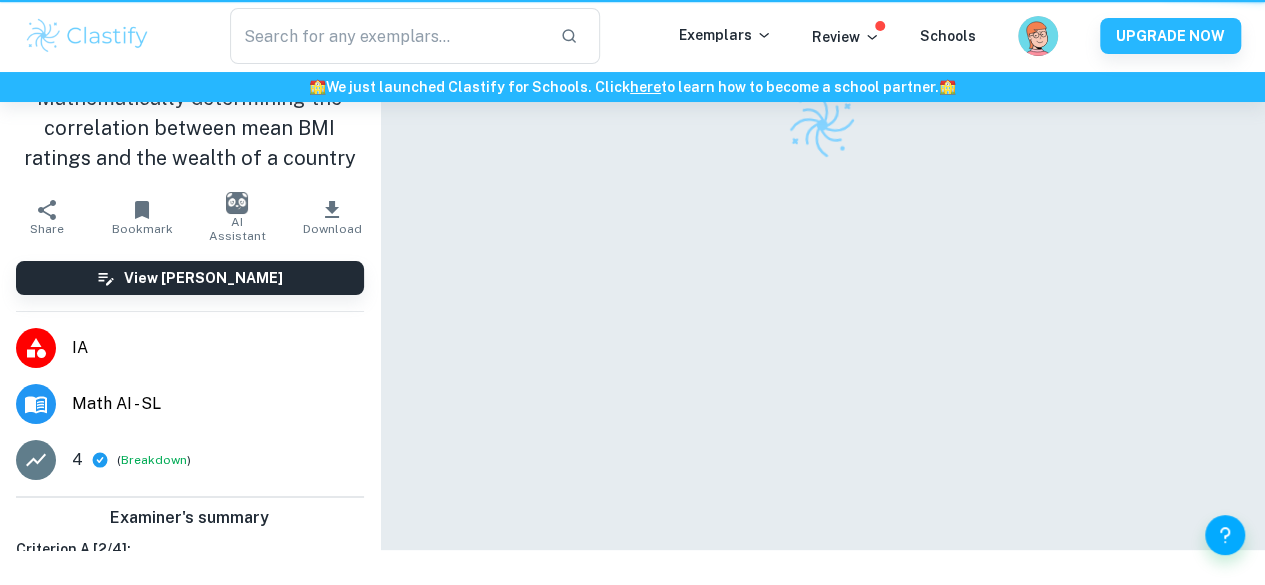scroll, scrollTop: 0, scrollLeft: 0, axis: both 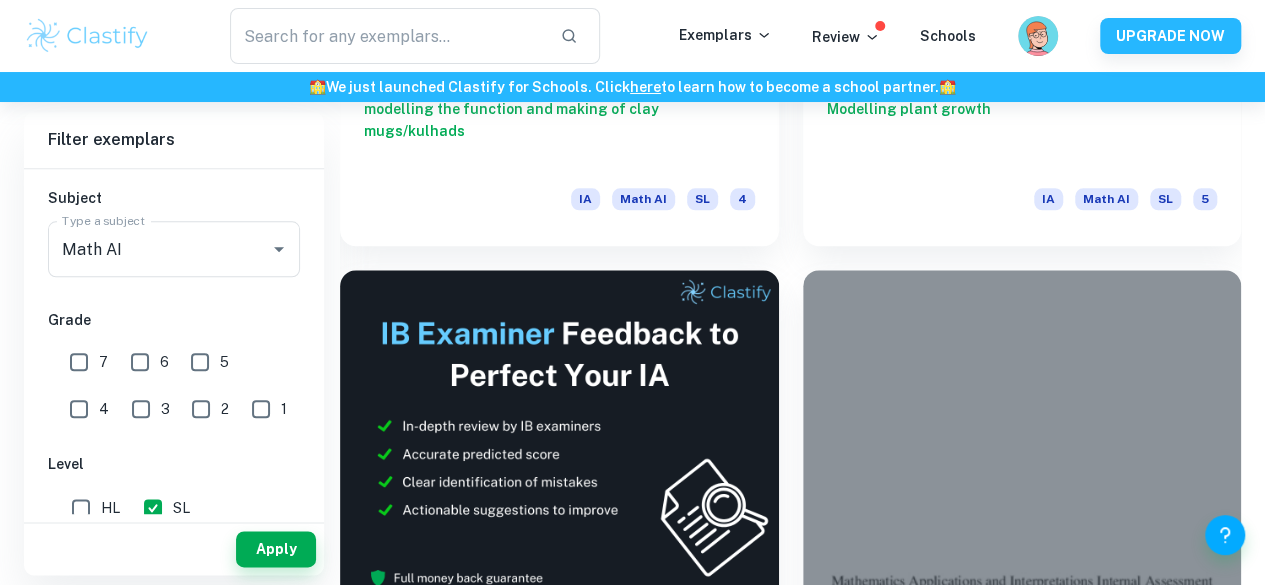 click on "6" at bounding box center (140, 362) 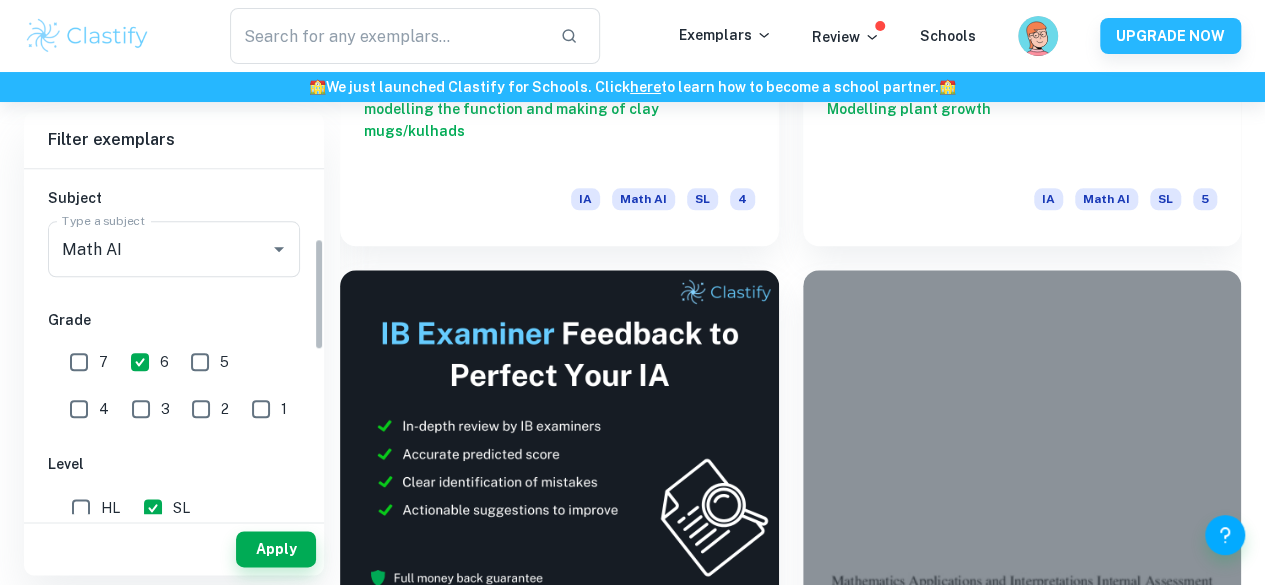 click on "7" at bounding box center (79, 362) 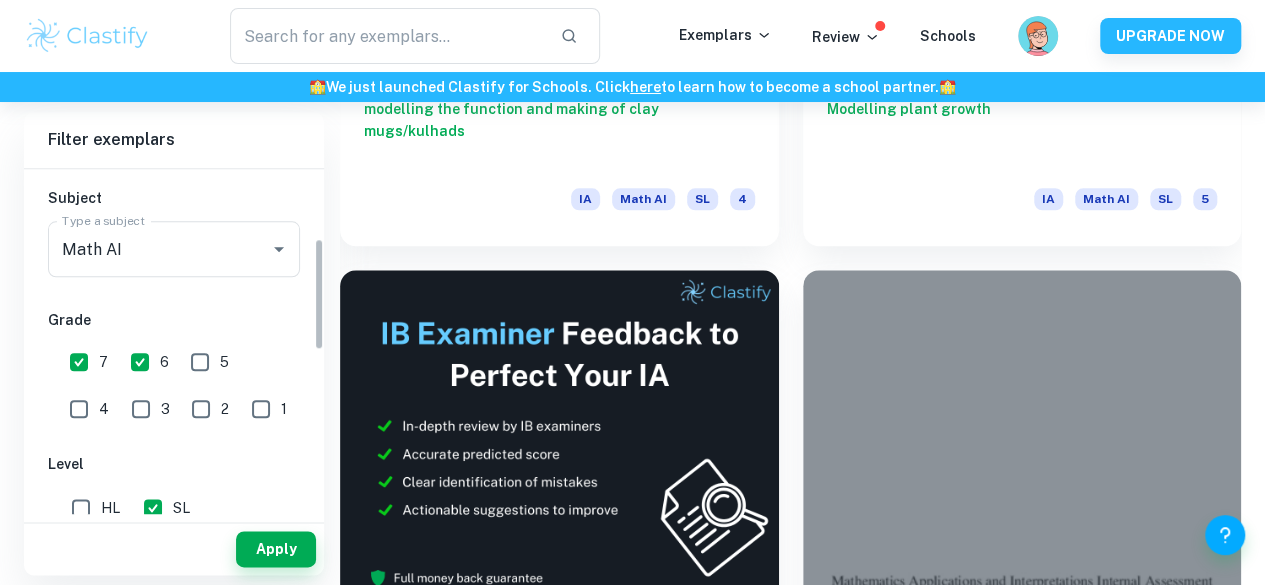 click on "5" at bounding box center (200, 362) 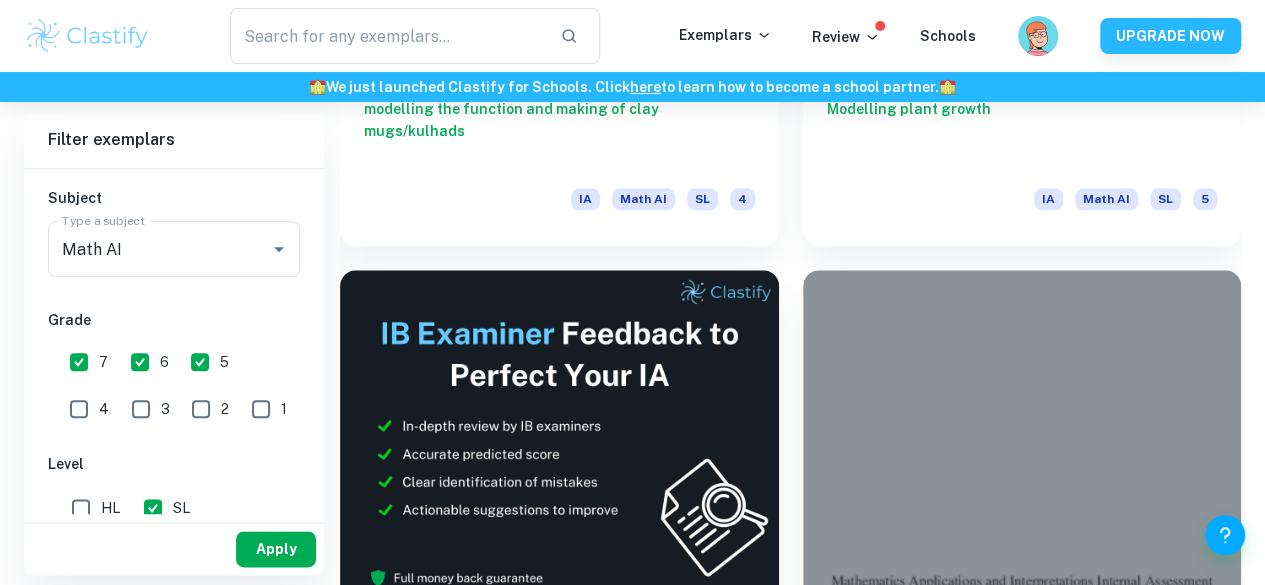 click on "Apply" at bounding box center [276, 549] 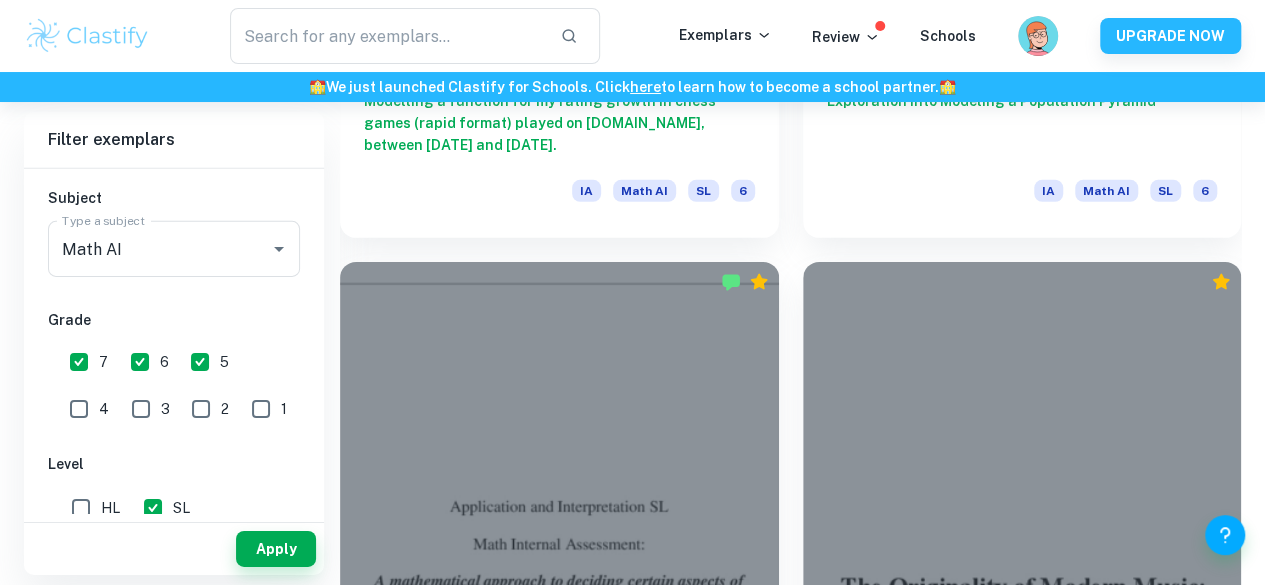 scroll, scrollTop: 3077, scrollLeft: 0, axis: vertical 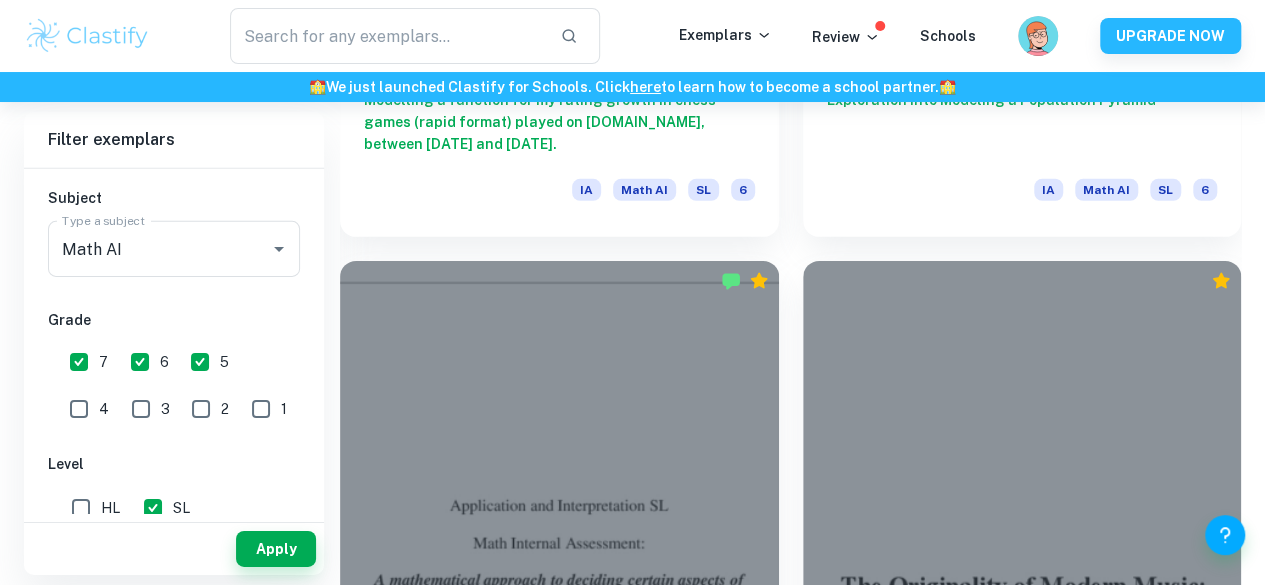 click at bounding box center (559, 3085) 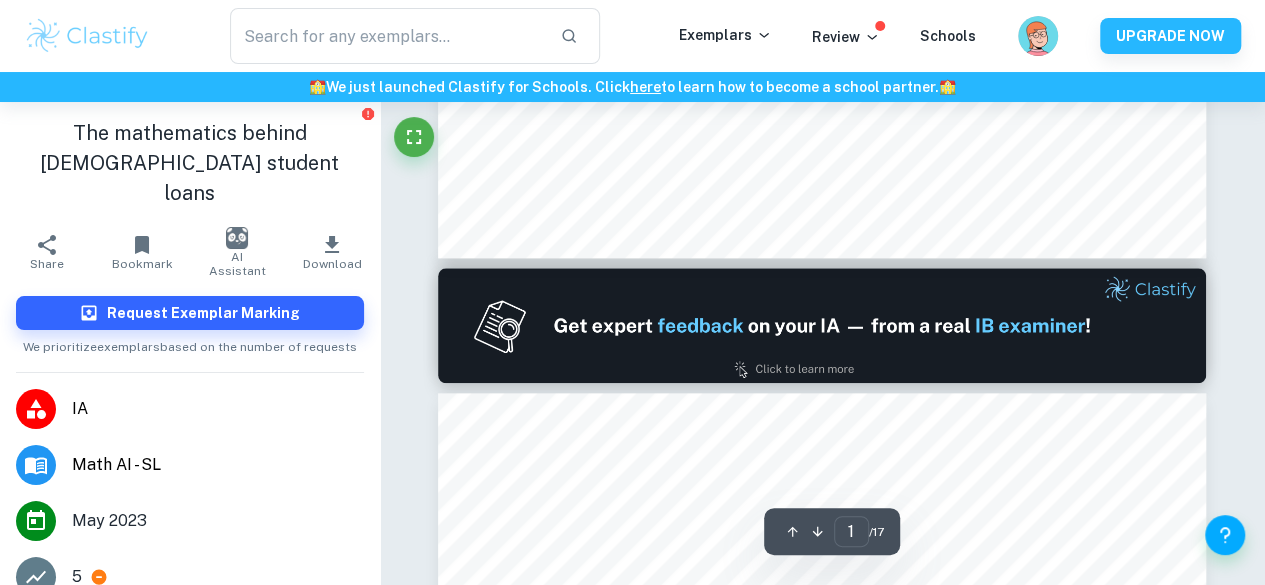 type on "2" 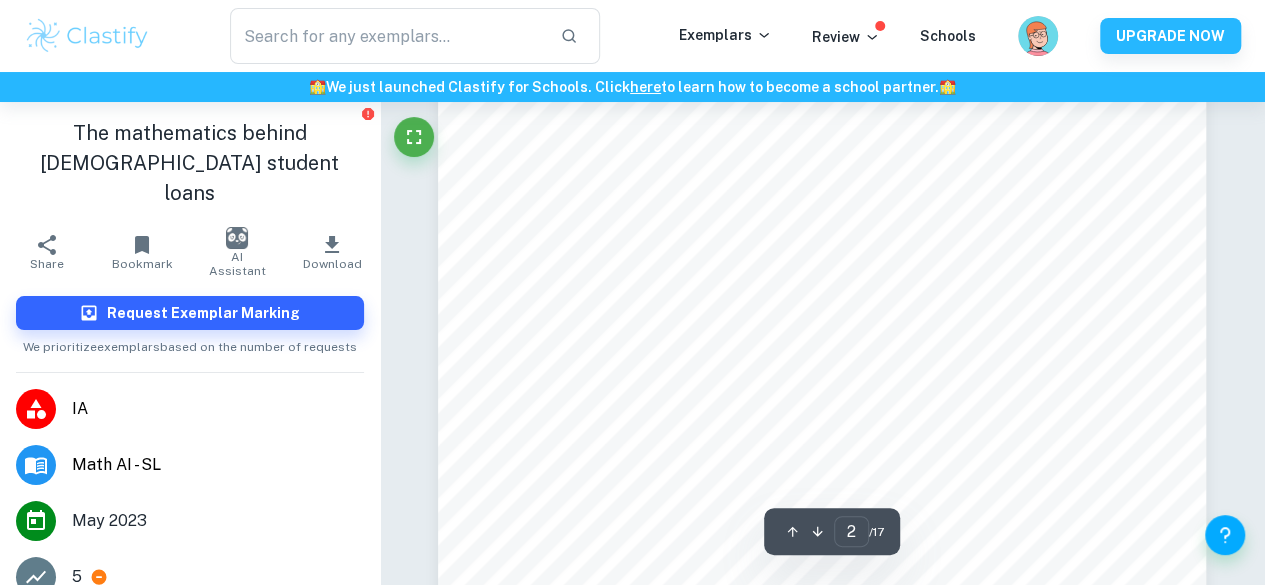 scroll, scrollTop: 1388, scrollLeft: 0, axis: vertical 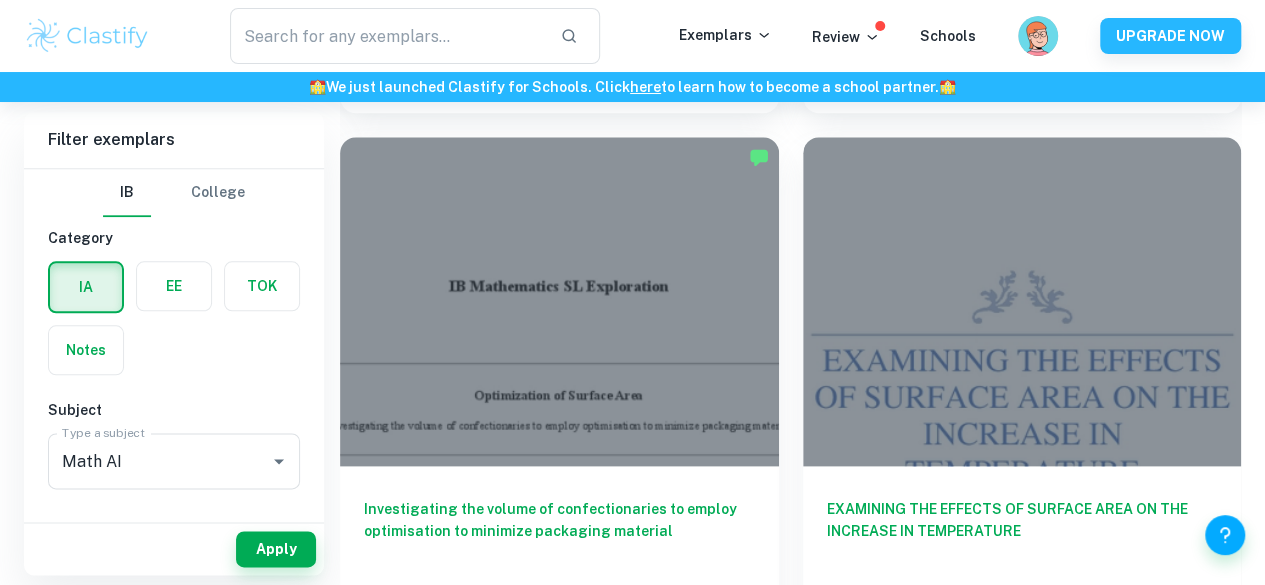 click on "To what extent is there a correlation between crime rate and poverty rate for countries around the world?" at bounding box center [559, 4789] 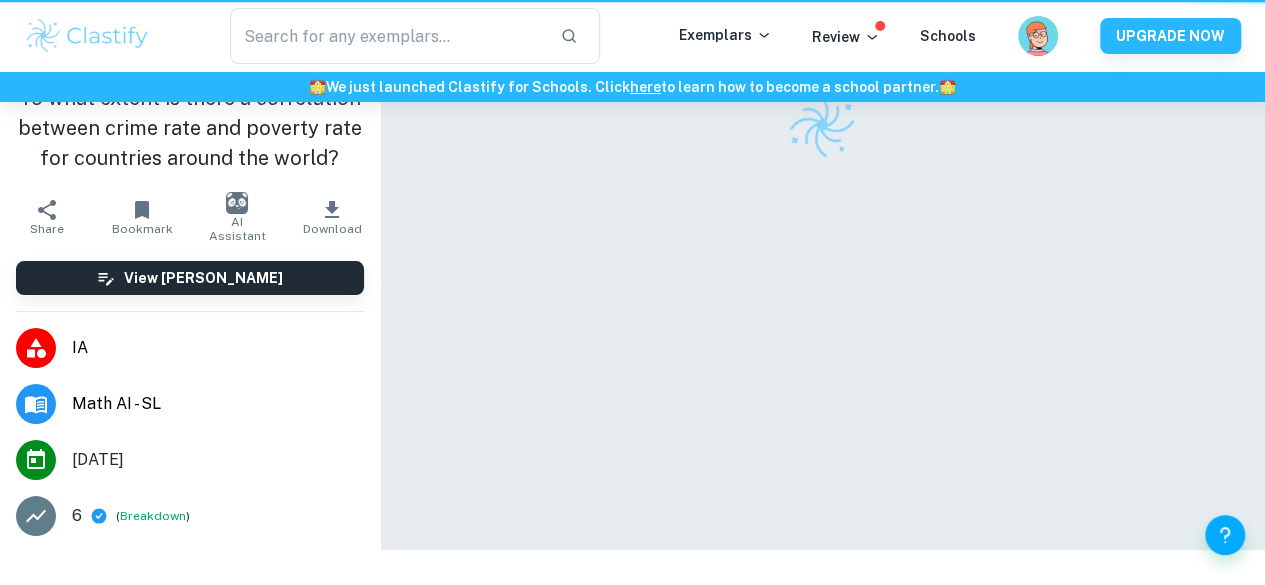 scroll, scrollTop: 0, scrollLeft: 0, axis: both 